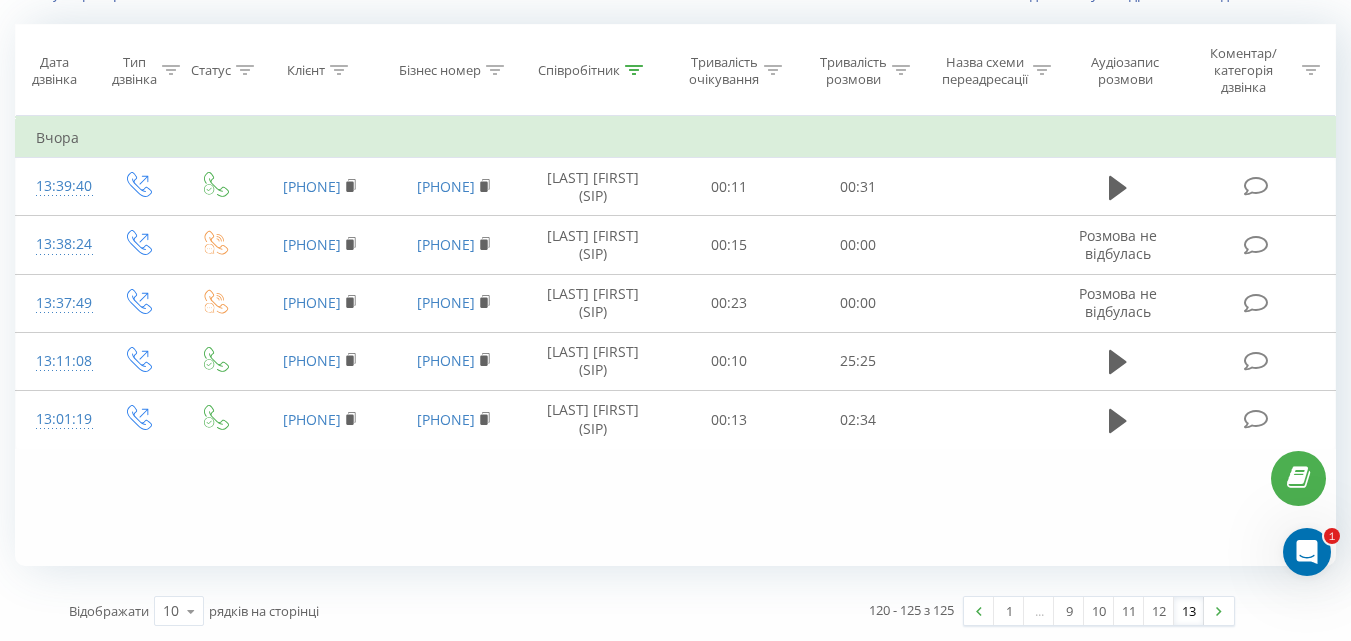 scroll, scrollTop: 158, scrollLeft: 0, axis: vertical 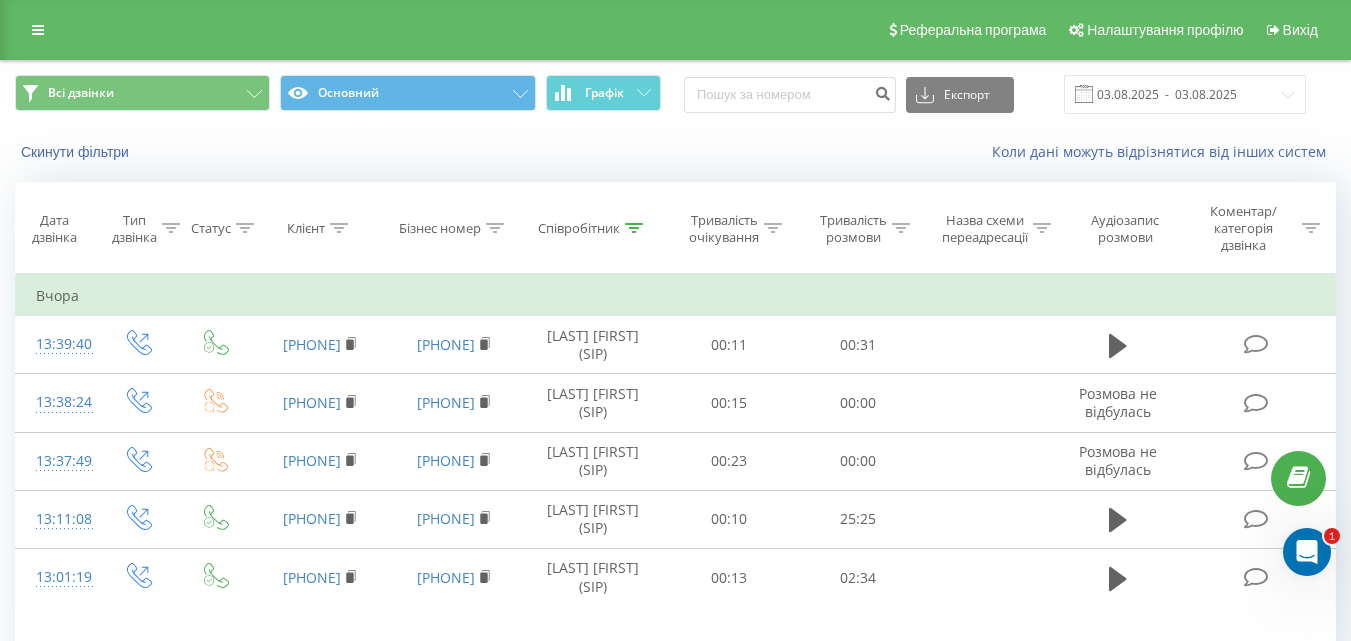 click 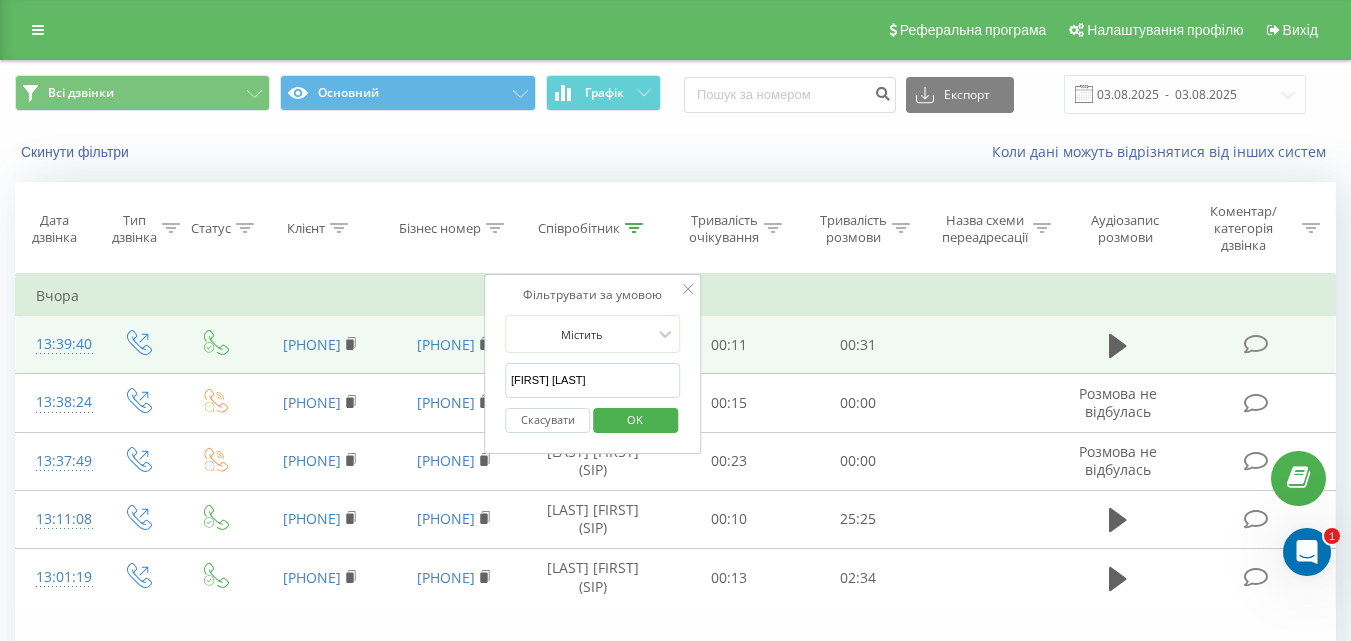 drag, startPoint x: 627, startPoint y: 379, endPoint x: 437, endPoint y: 380, distance: 190.00262 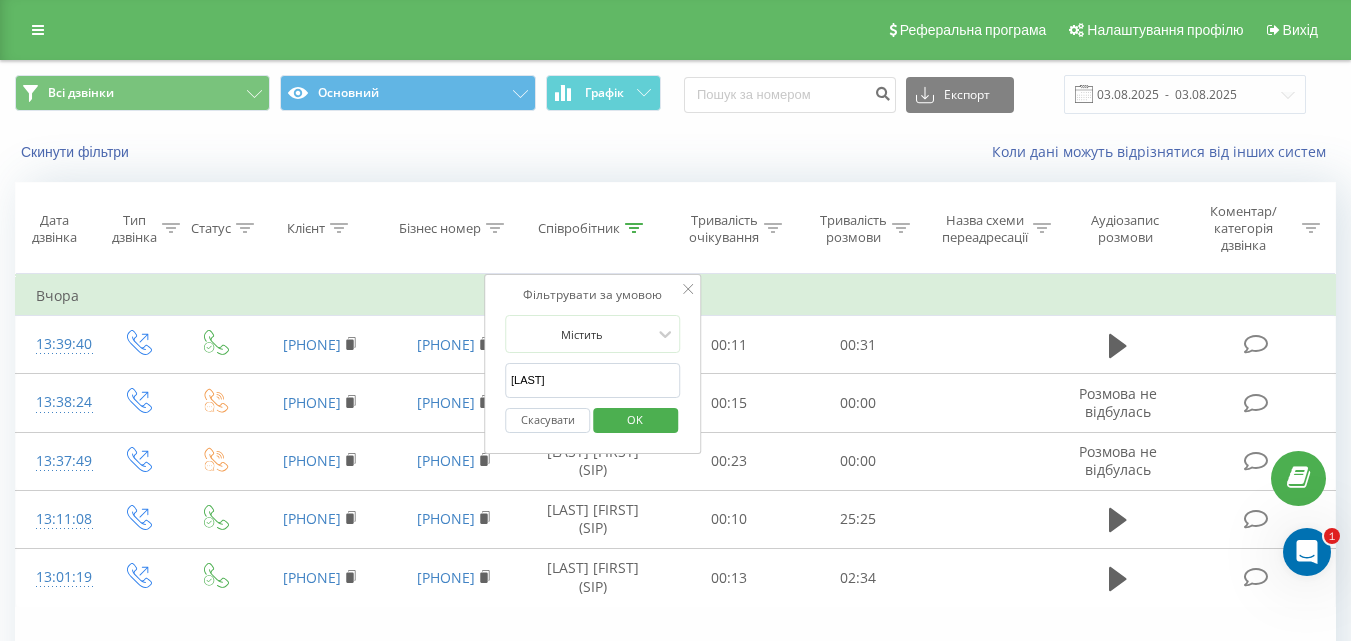 click on "OK" at bounding box center (635, 419) 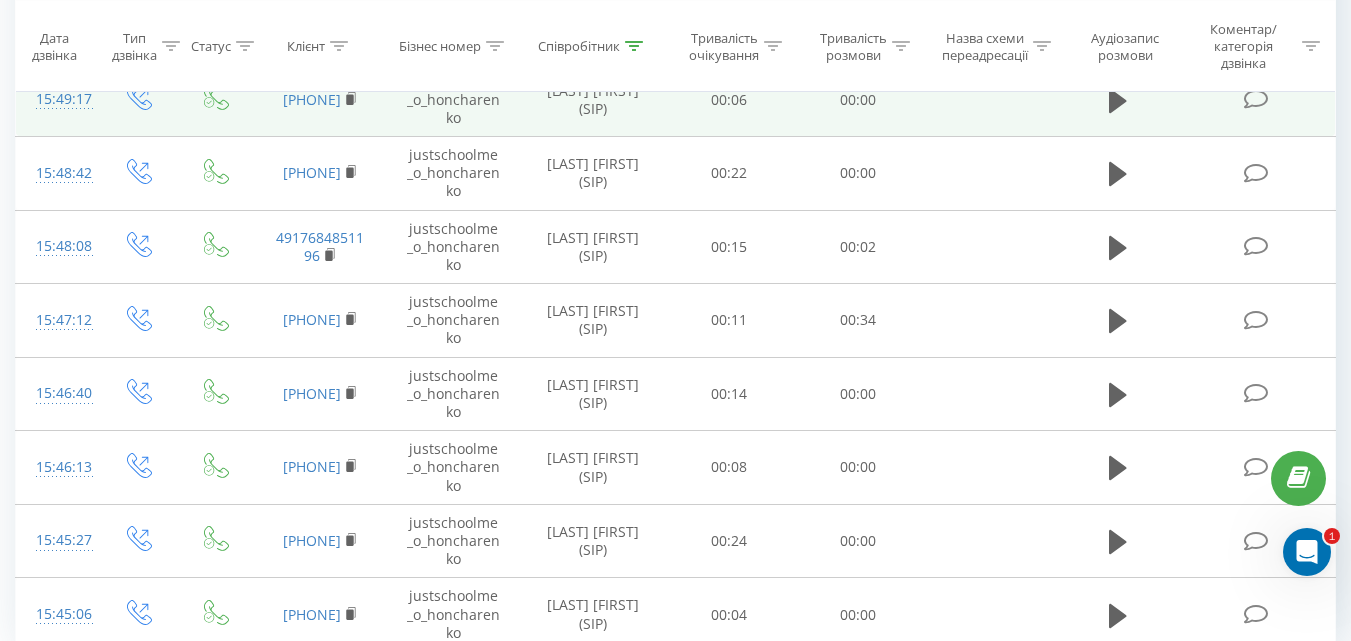 scroll, scrollTop: 486, scrollLeft: 0, axis: vertical 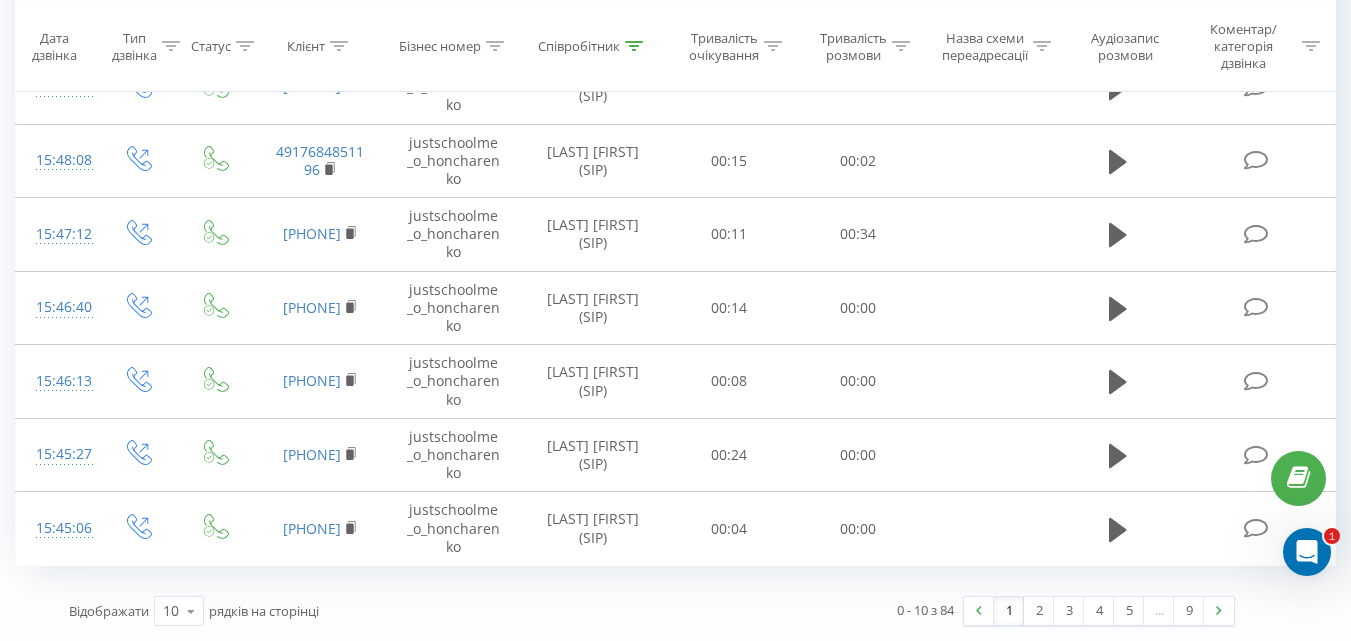 click on "1" at bounding box center (1009, 611) 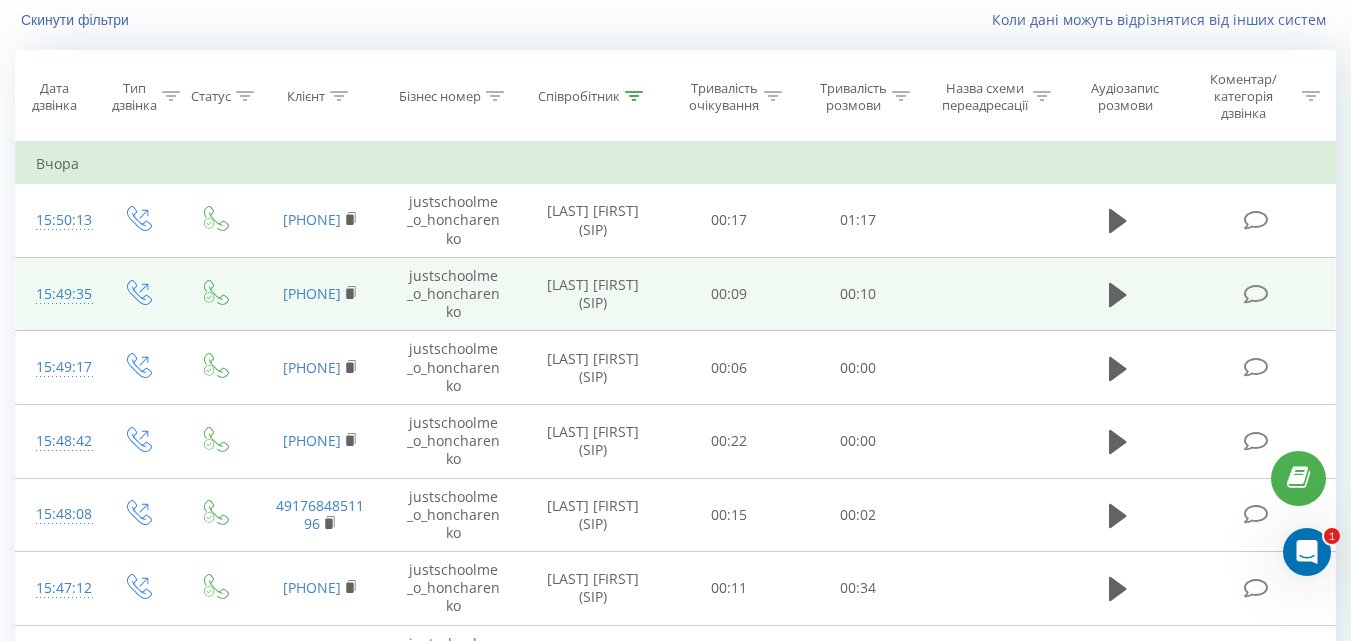 scroll, scrollTop: 486, scrollLeft: 0, axis: vertical 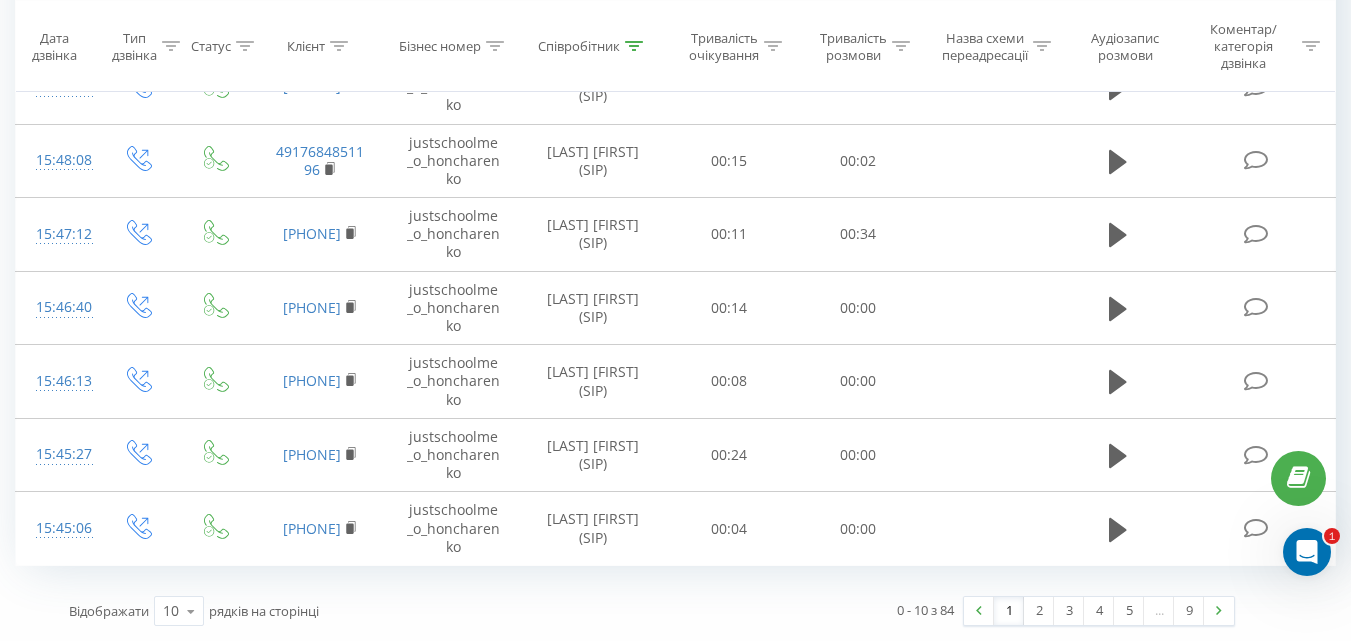 click on "1" at bounding box center [1009, 611] 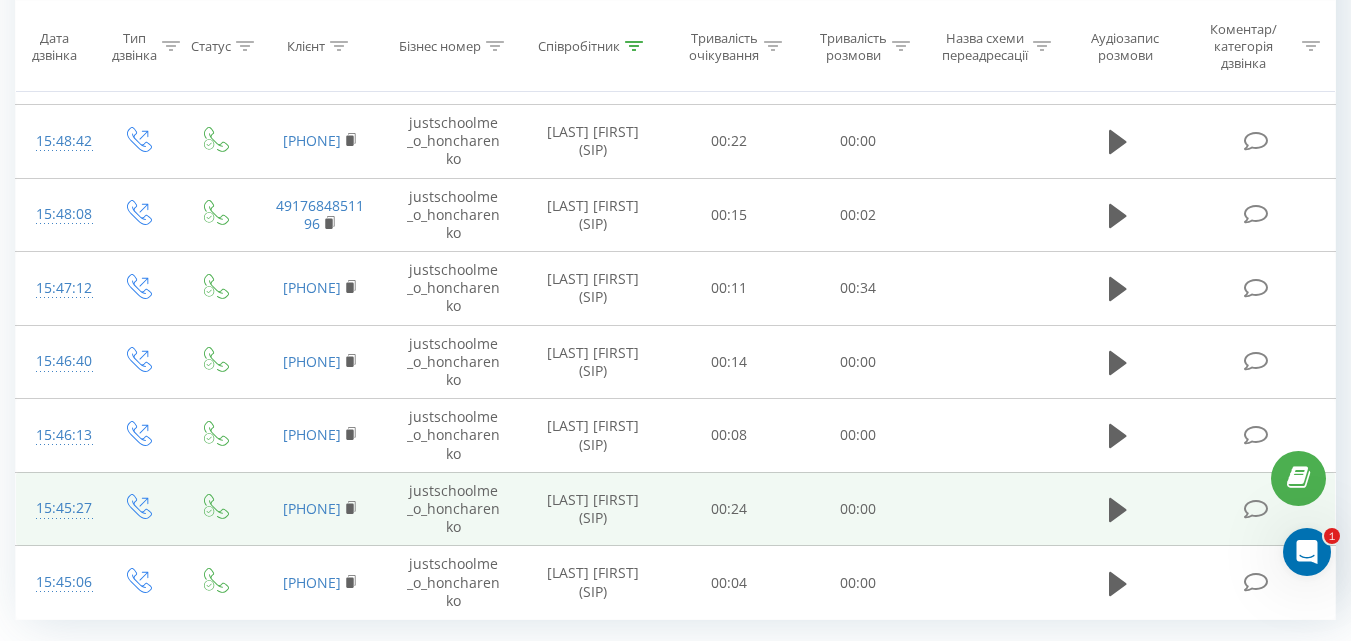 scroll, scrollTop: 486, scrollLeft: 0, axis: vertical 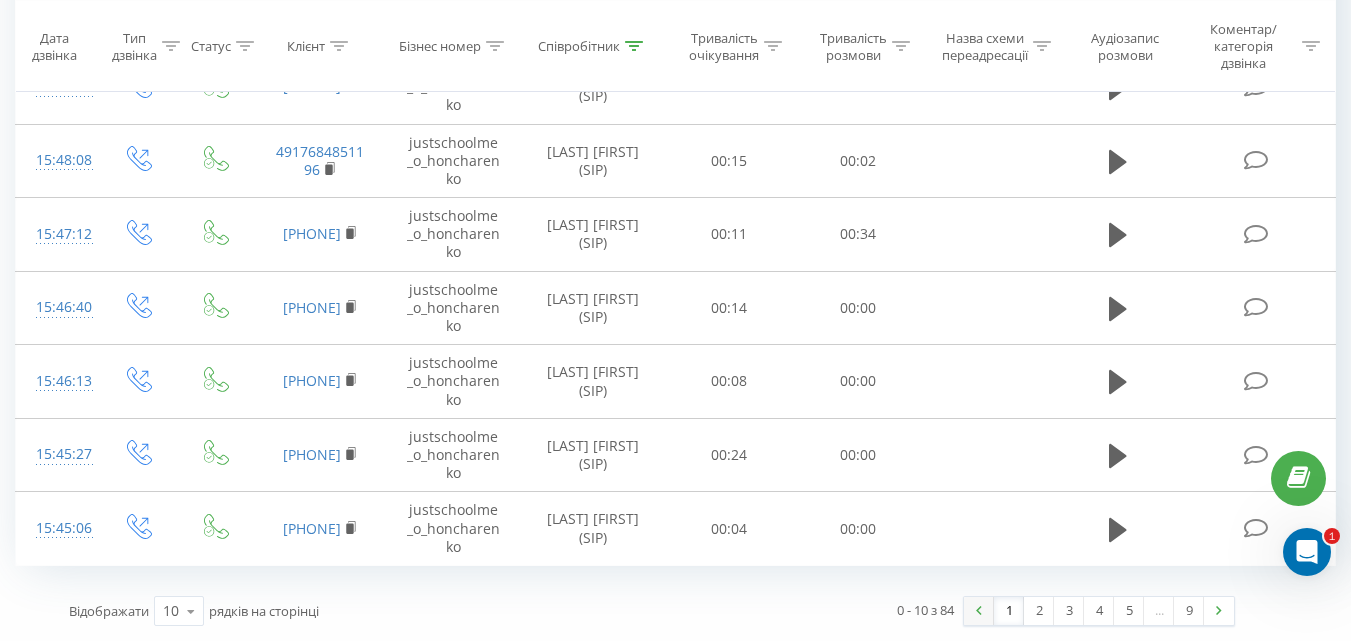 click at bounding box center (979, 611) 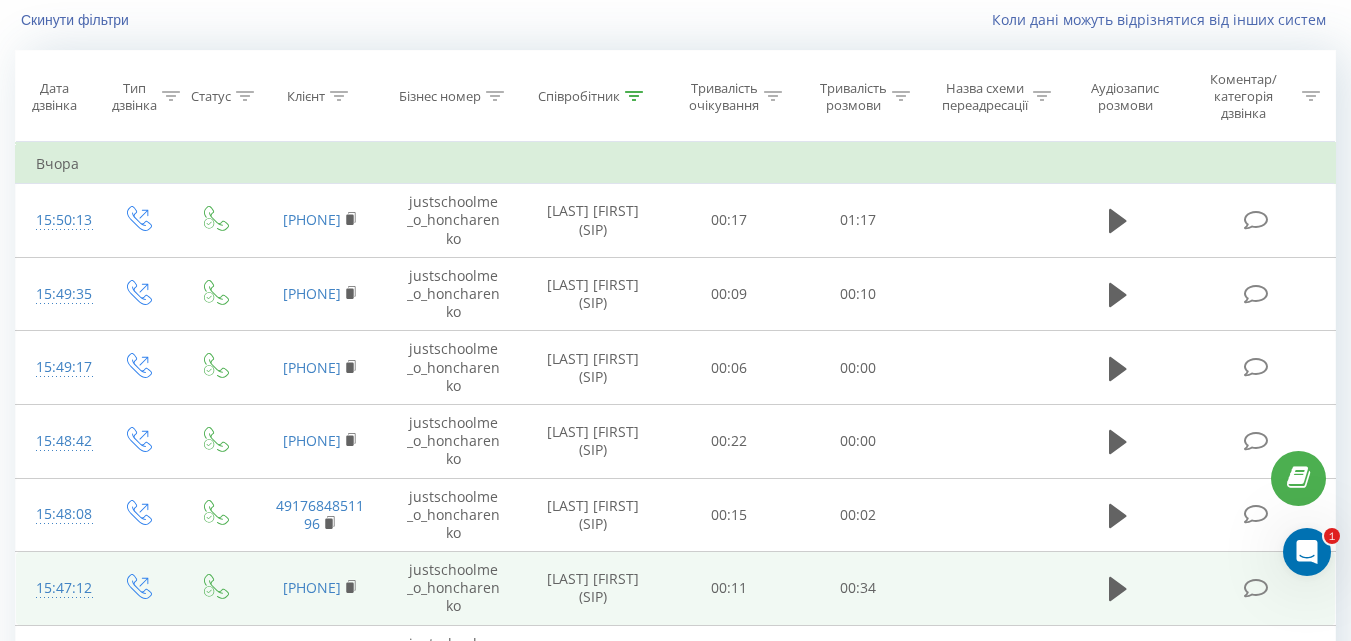 scroll, scrollTop: 486, scrollLeft: 0, axis: vertical 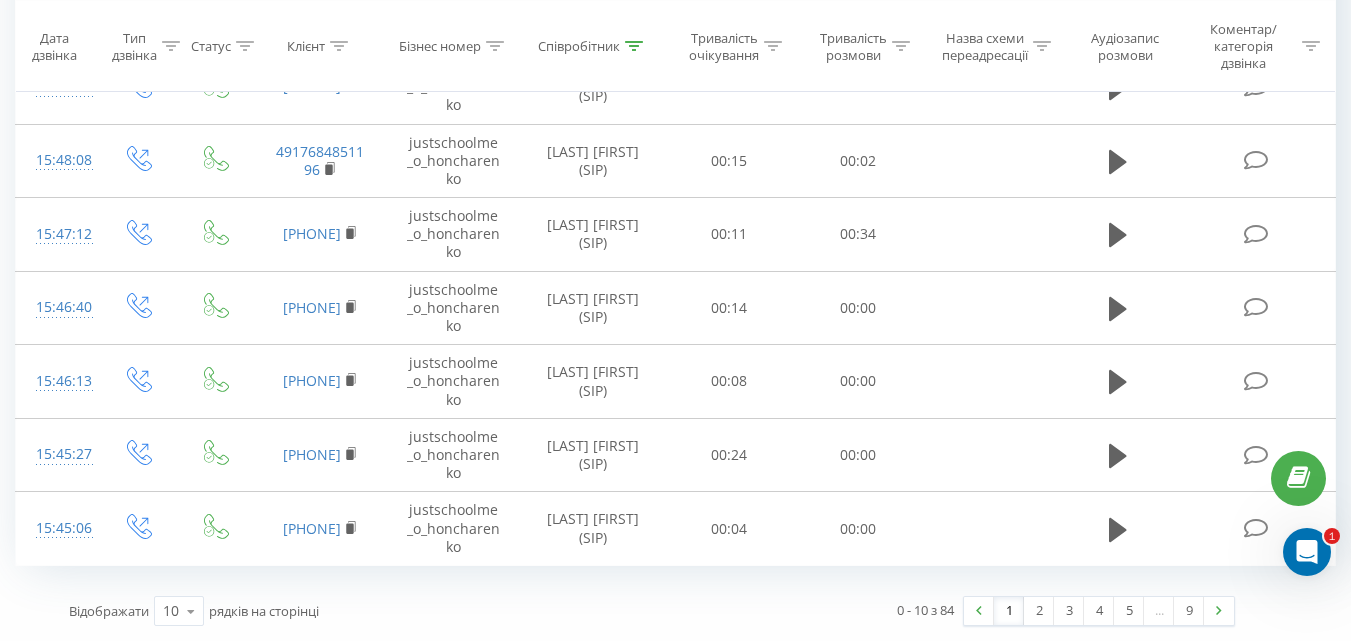 click on "1" at bounding box center (1009, 611) 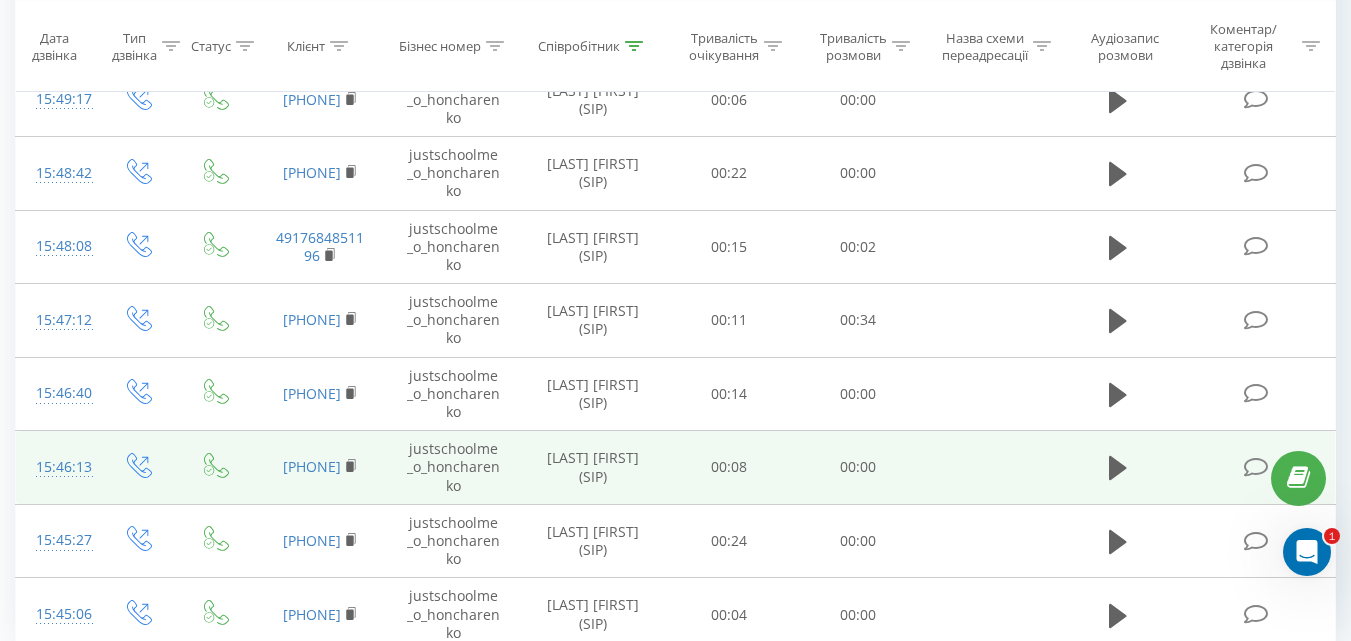 scroll, scrollTop: 486, scrollLeft: 0, axis: vertical 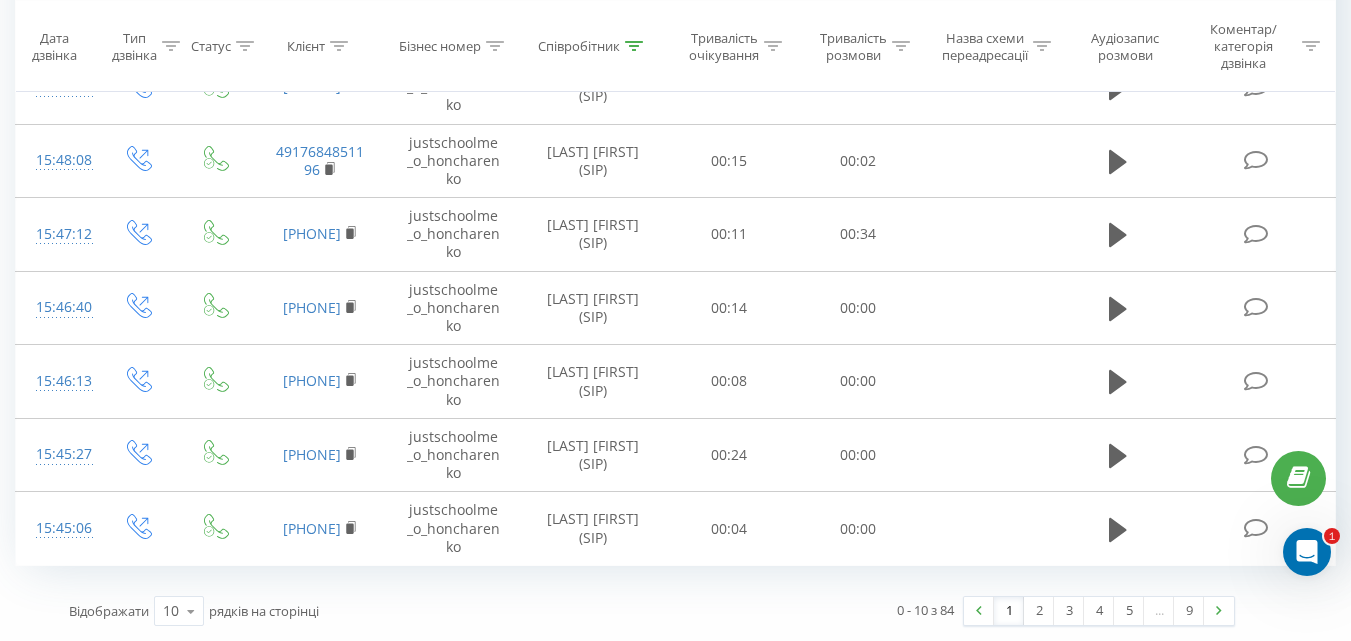 click on "9" at bounding box center (1189, 611) 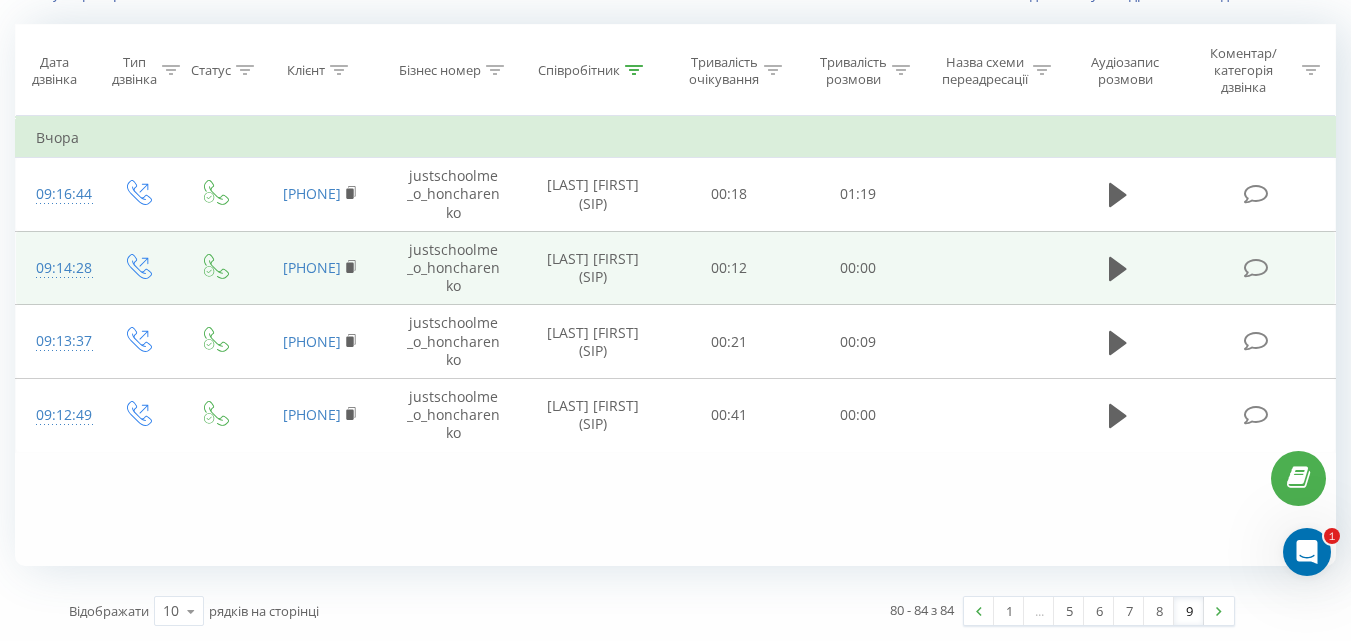 scroll, scrollTop: 0, scrollLeft: 0, axis: both 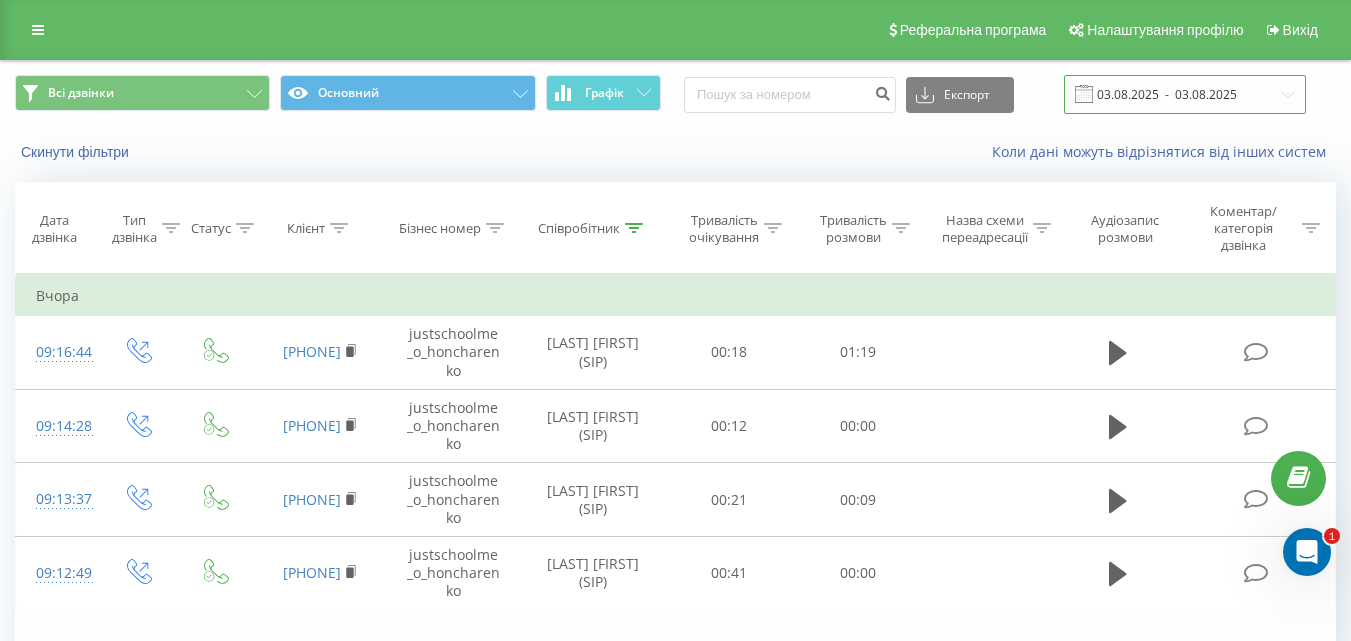 click on "03.08.2025  -  03.08.2025" at bounding box center (1185, 94) 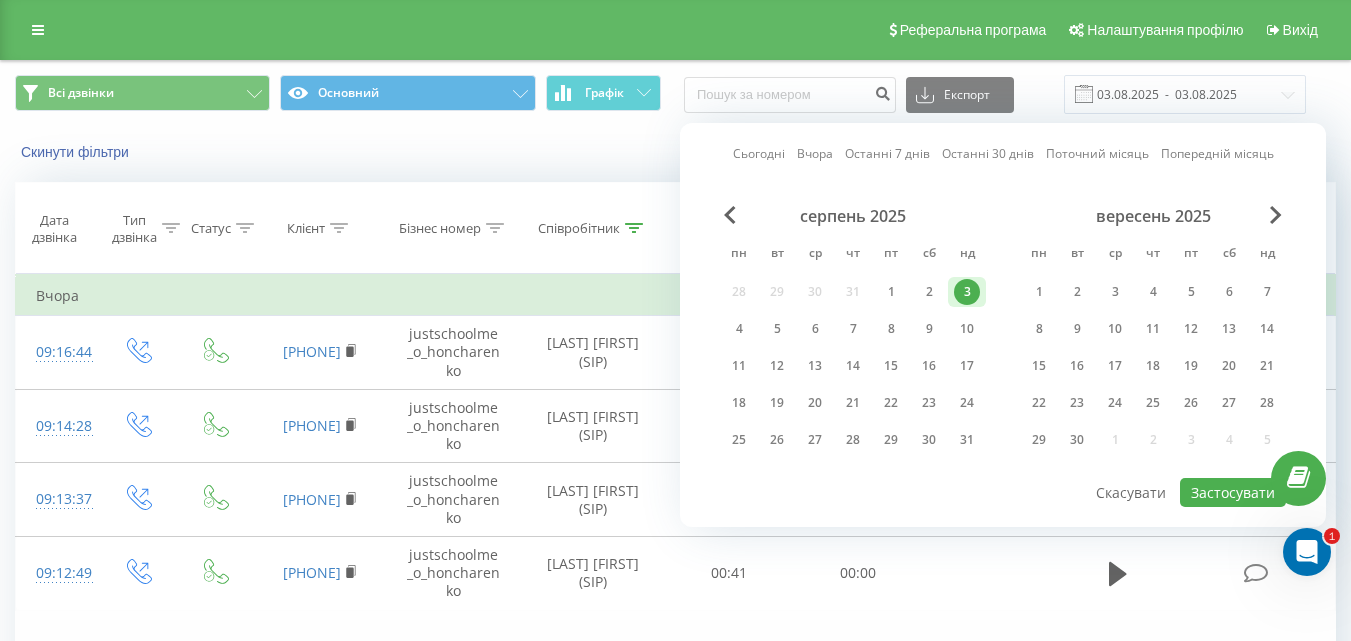 click on "Вчора" at bounding box center [815, 153] 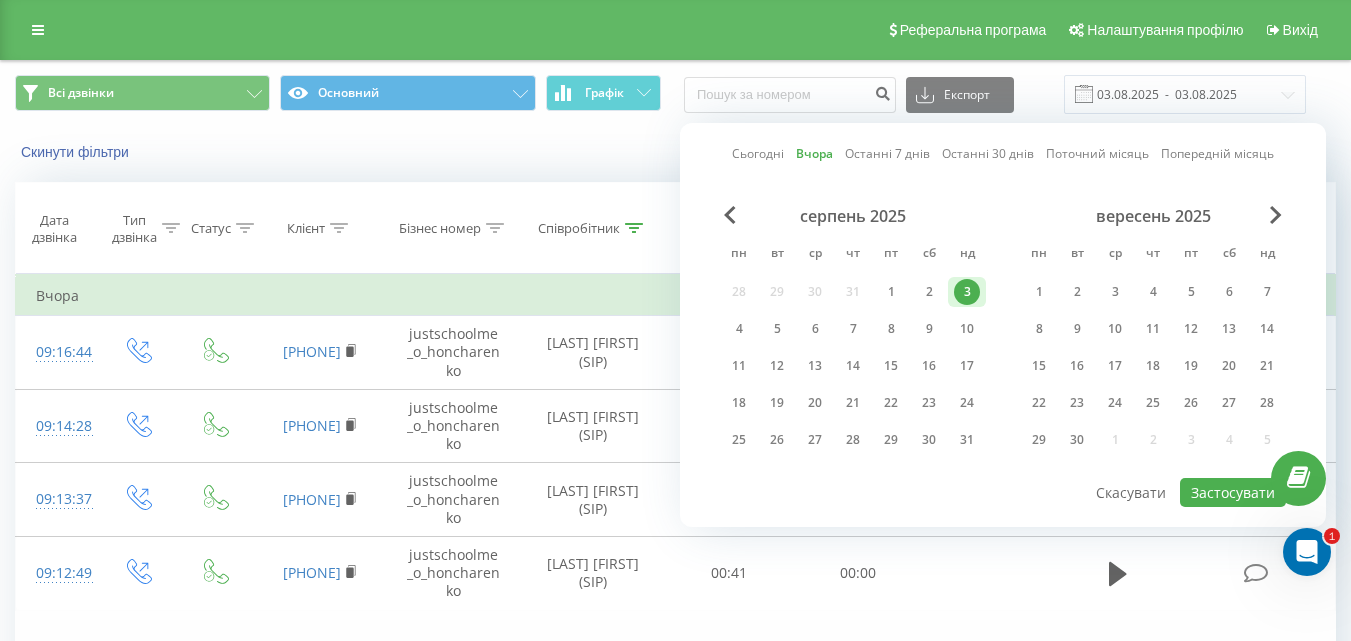 click on "Вчора" at bounding box center [814, 153] 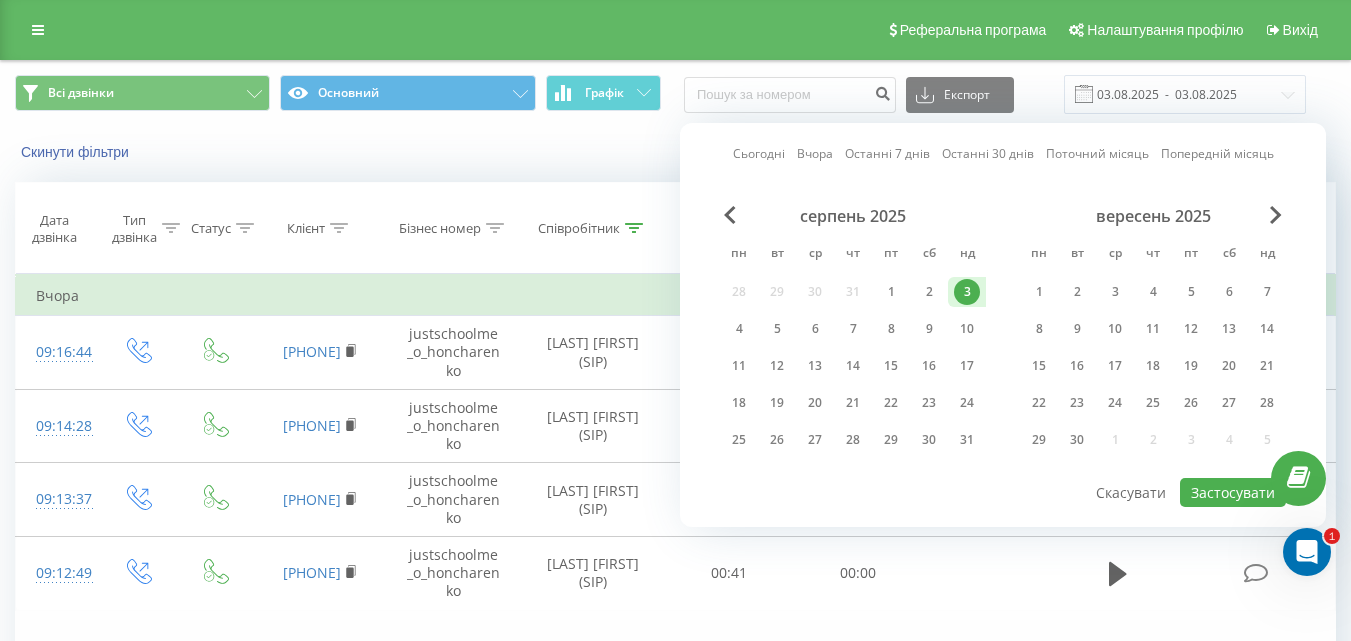 click on "3" at bounding box center (967, 292) 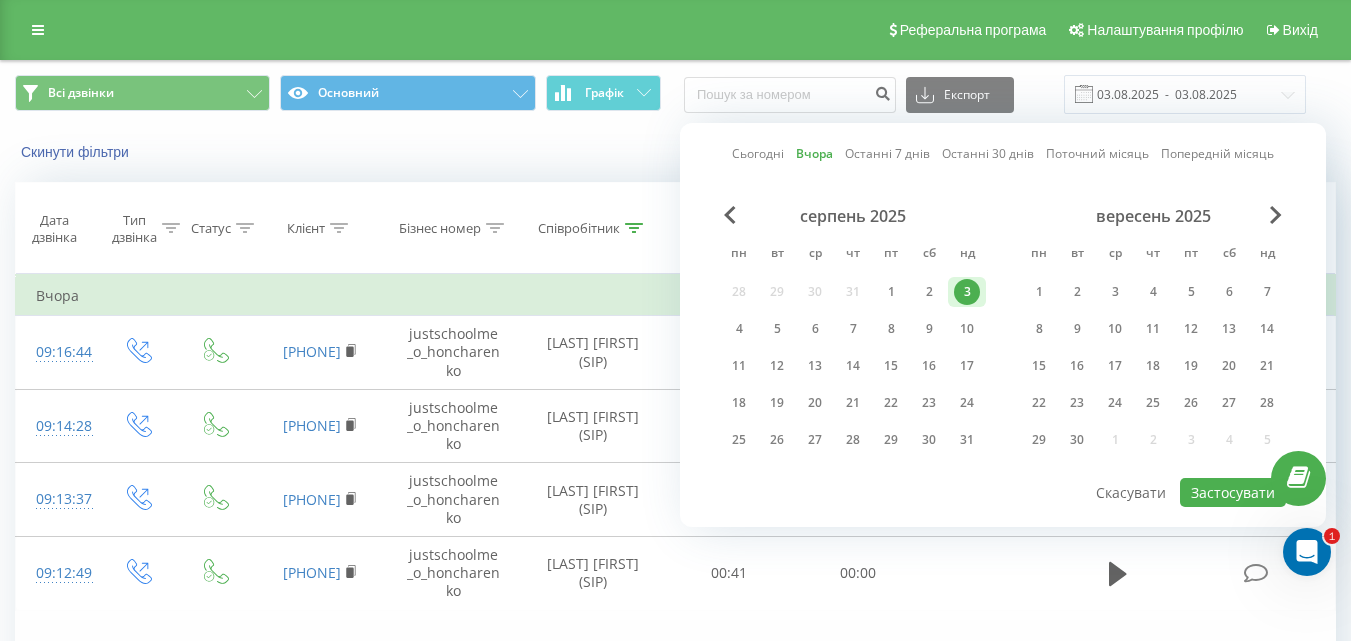 click on "3" at bounding box center [967, 292] 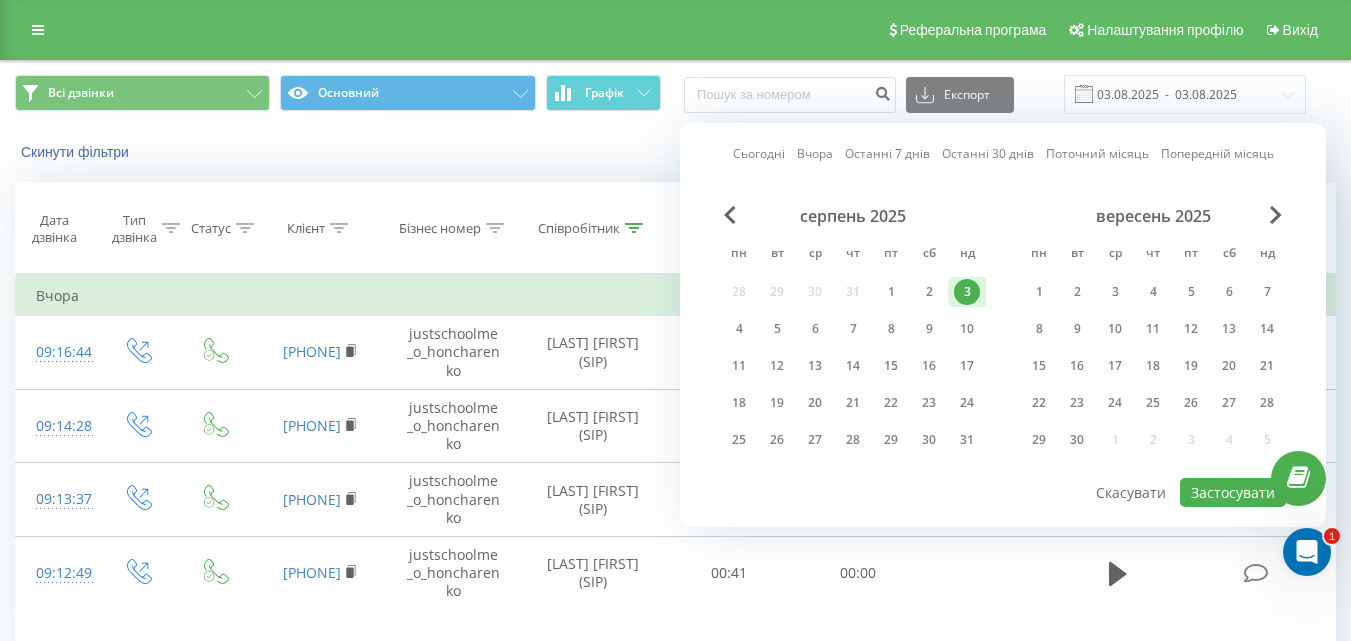 click on "Коли дані можуть відрізнятися вiд інших систем" at bounding box center (928, 152) 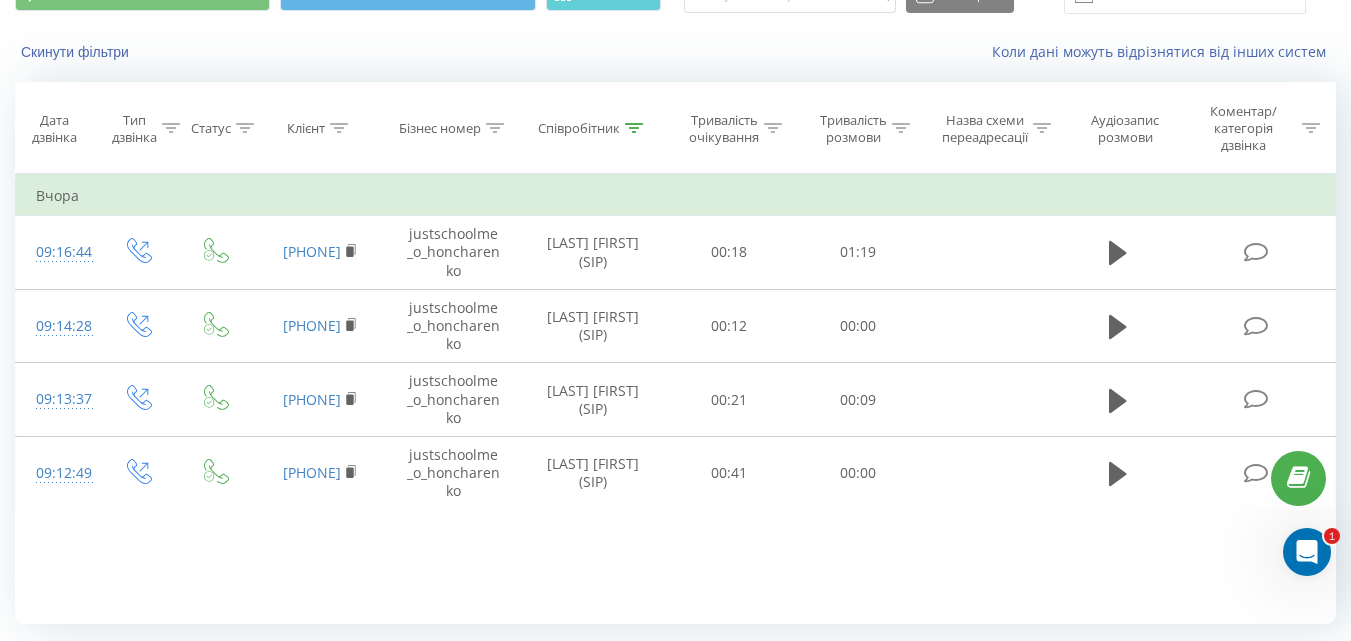 scroll, scrollTop: 158, scrollLeft: 0, axis: vertical 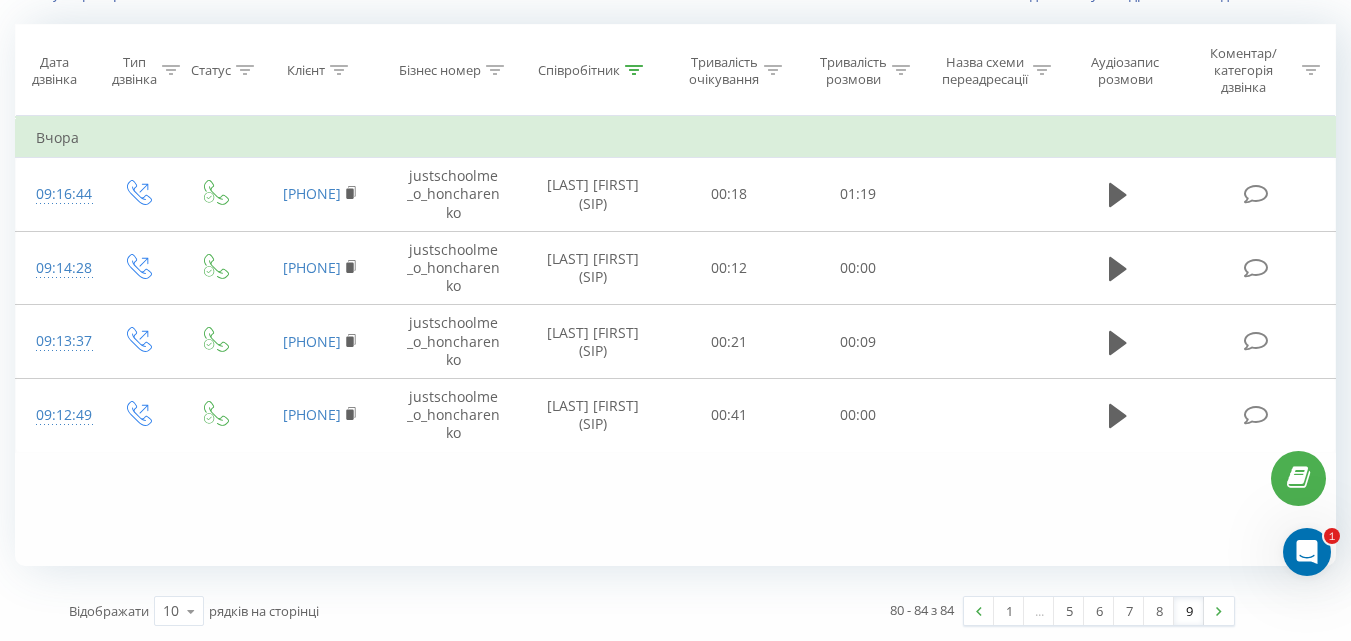 click at bounding box center [634, 70] 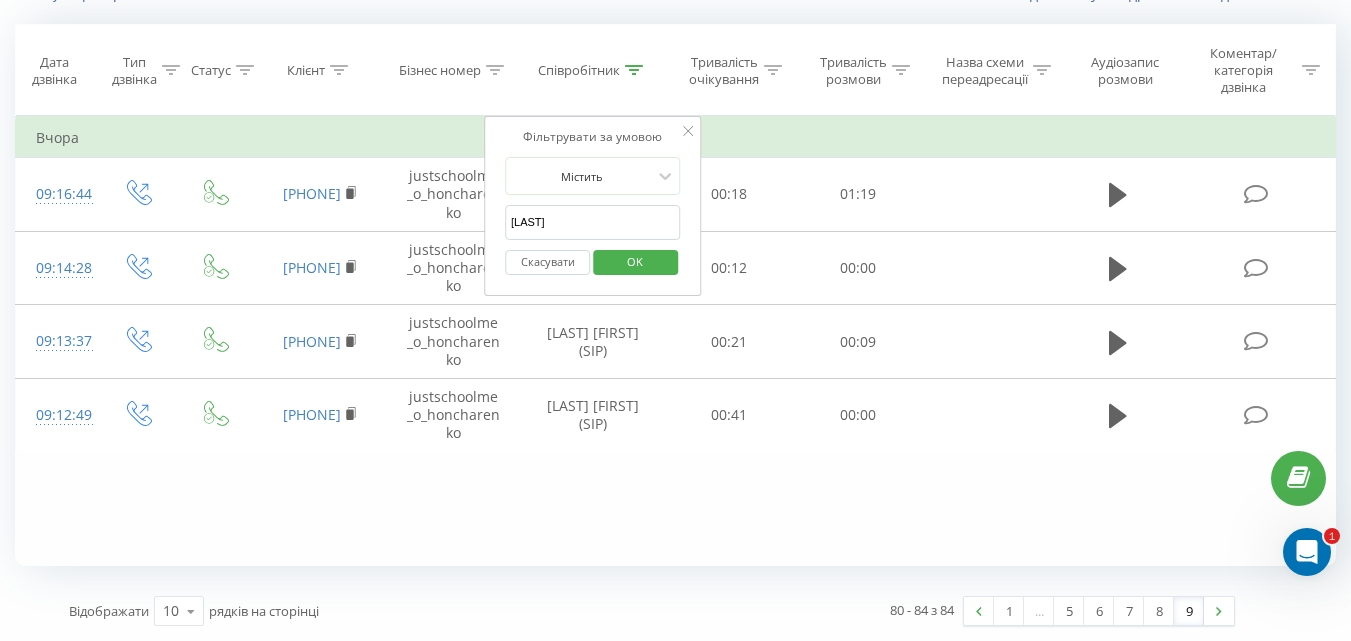 click on "[LAST]" at bounding box center (593, 222) 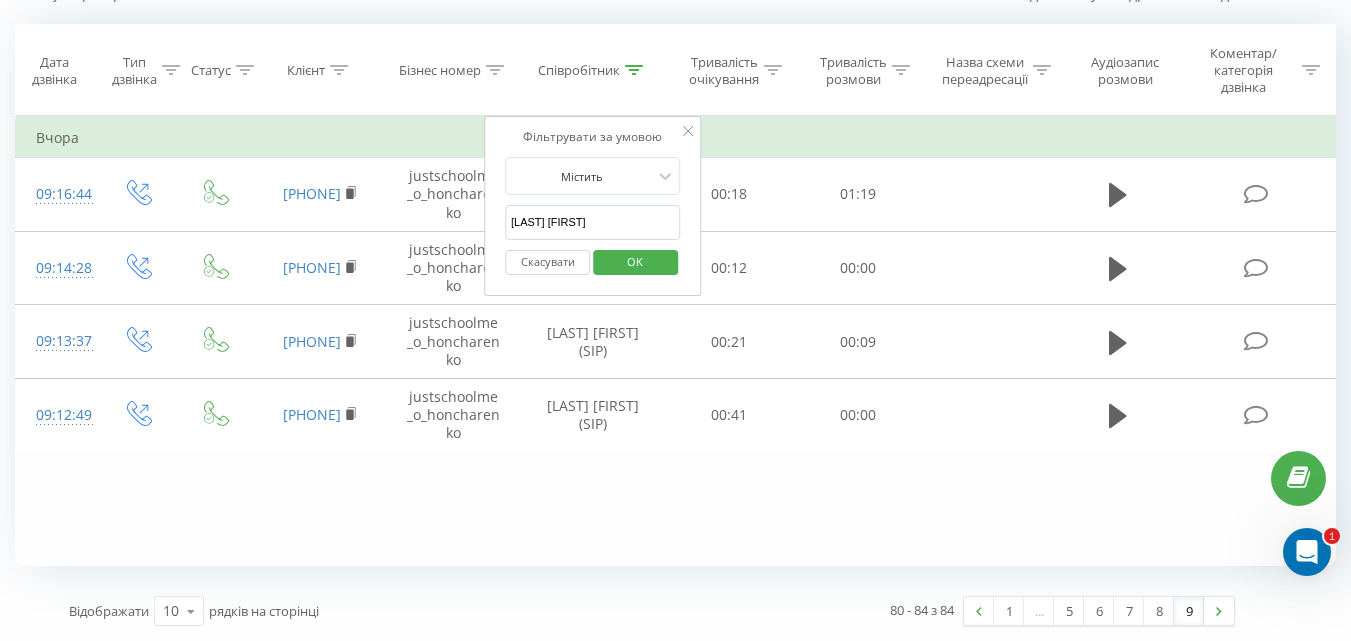 click on "OK" at bounding box center (635, 261) 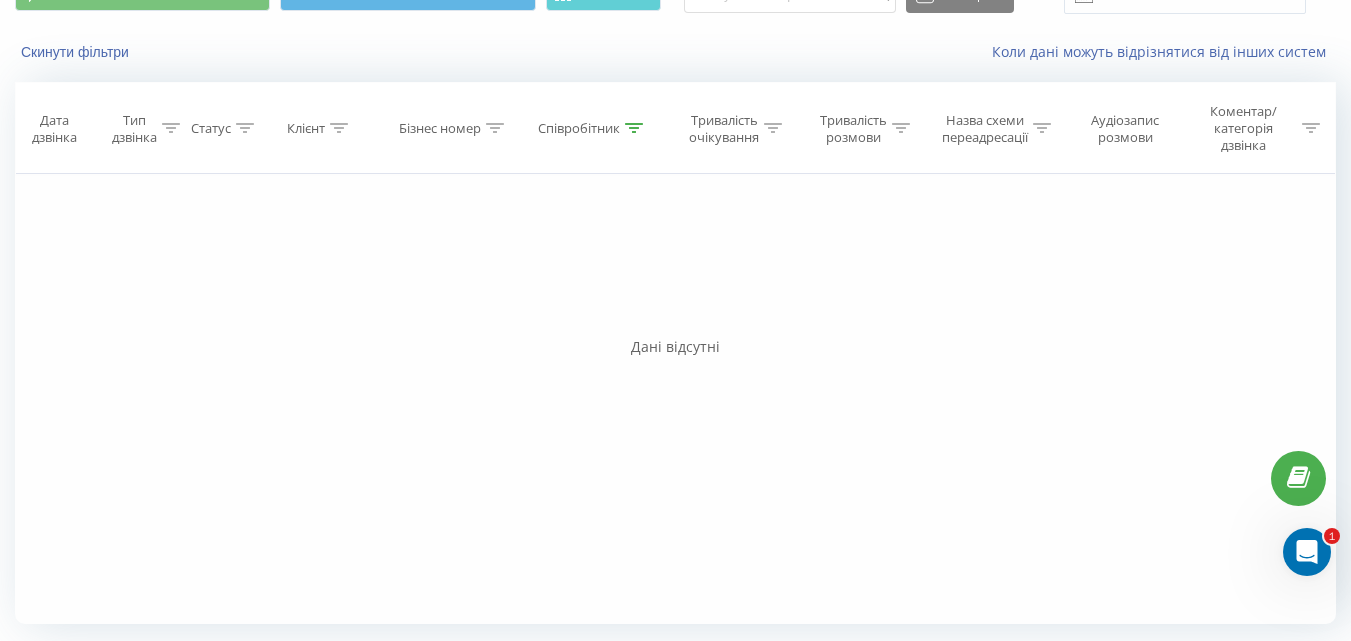 scroll, scrollTop: 0, scrollLeft: 0, axis: both 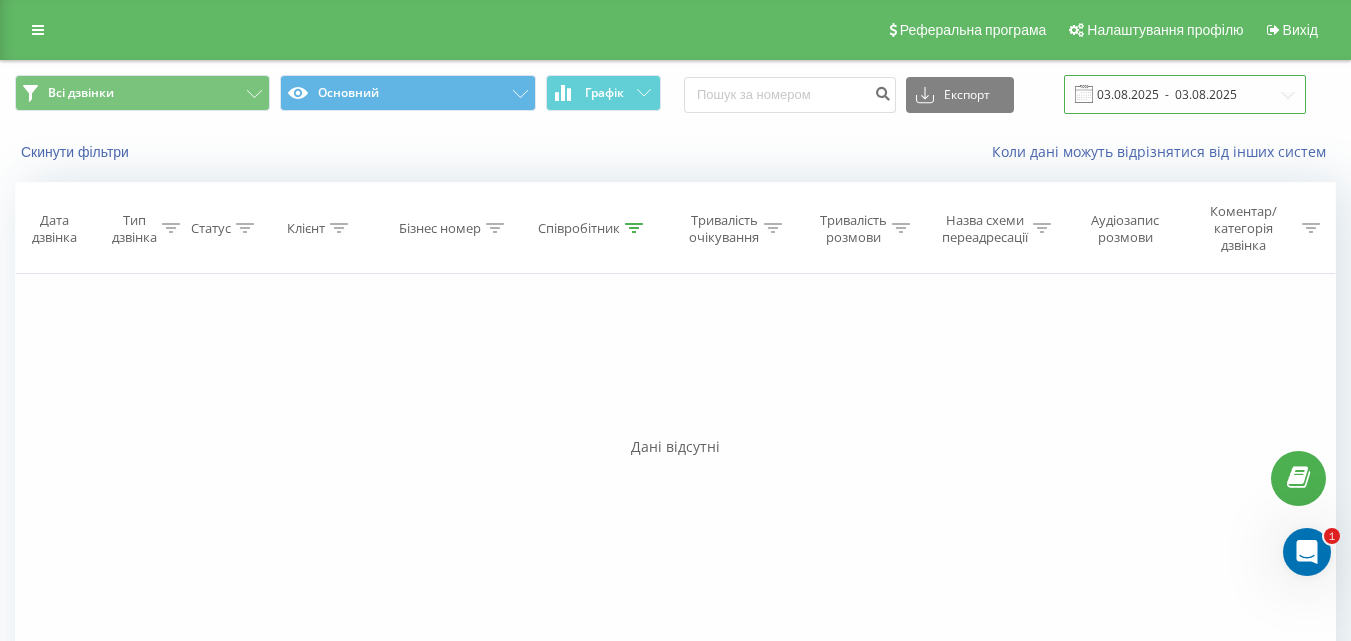 click on "03.08.2025  -  03.08.2025" at bounding box center (1185, 94) 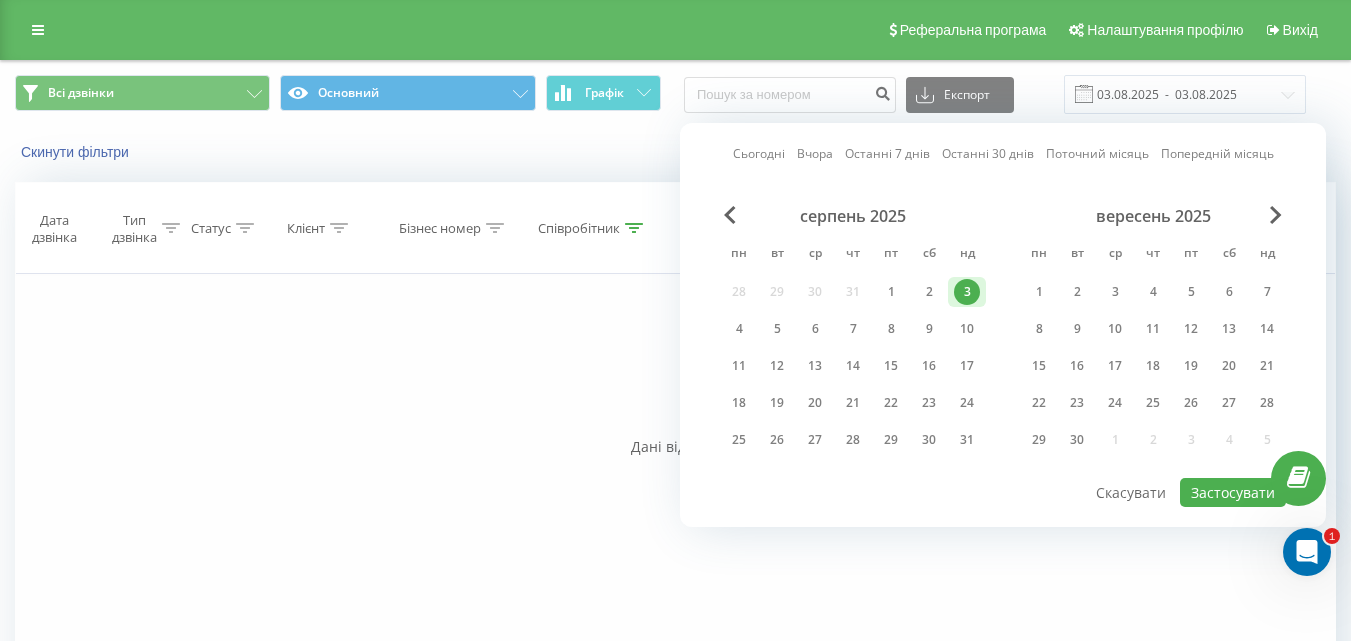 click on "3" at bounding box center [967, 292] 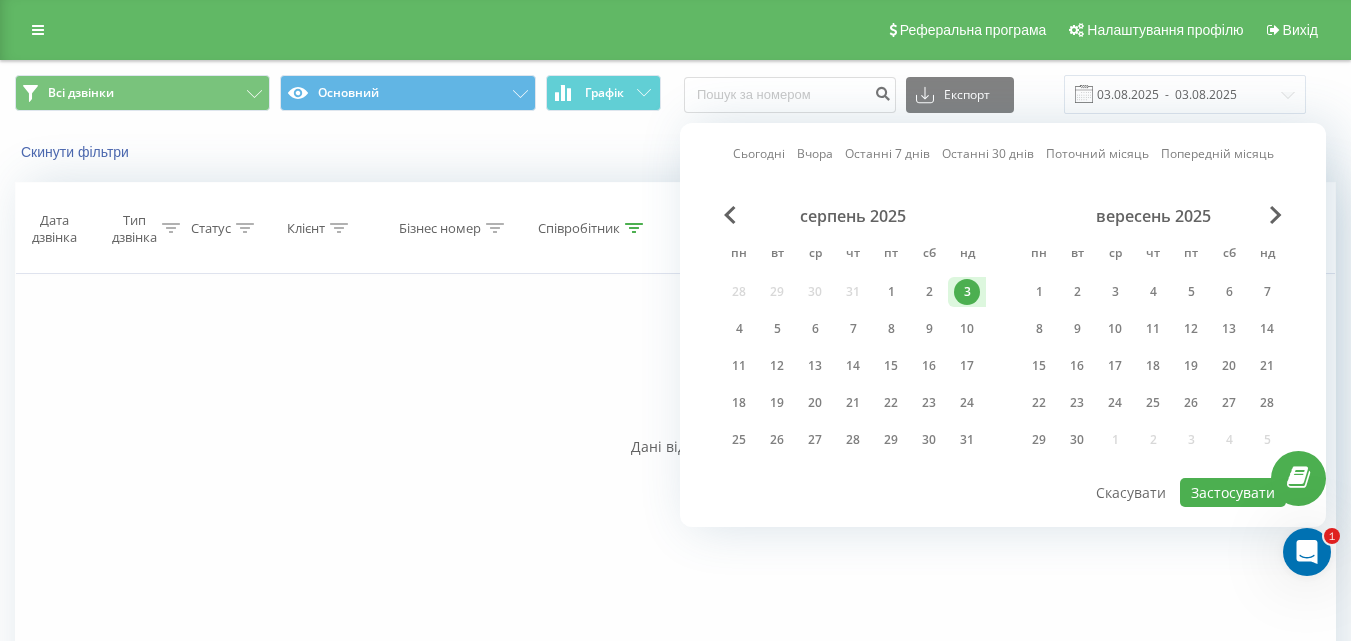 click on "03.08.2025  -  03.08.2025" at bounding box center (1160, 94) 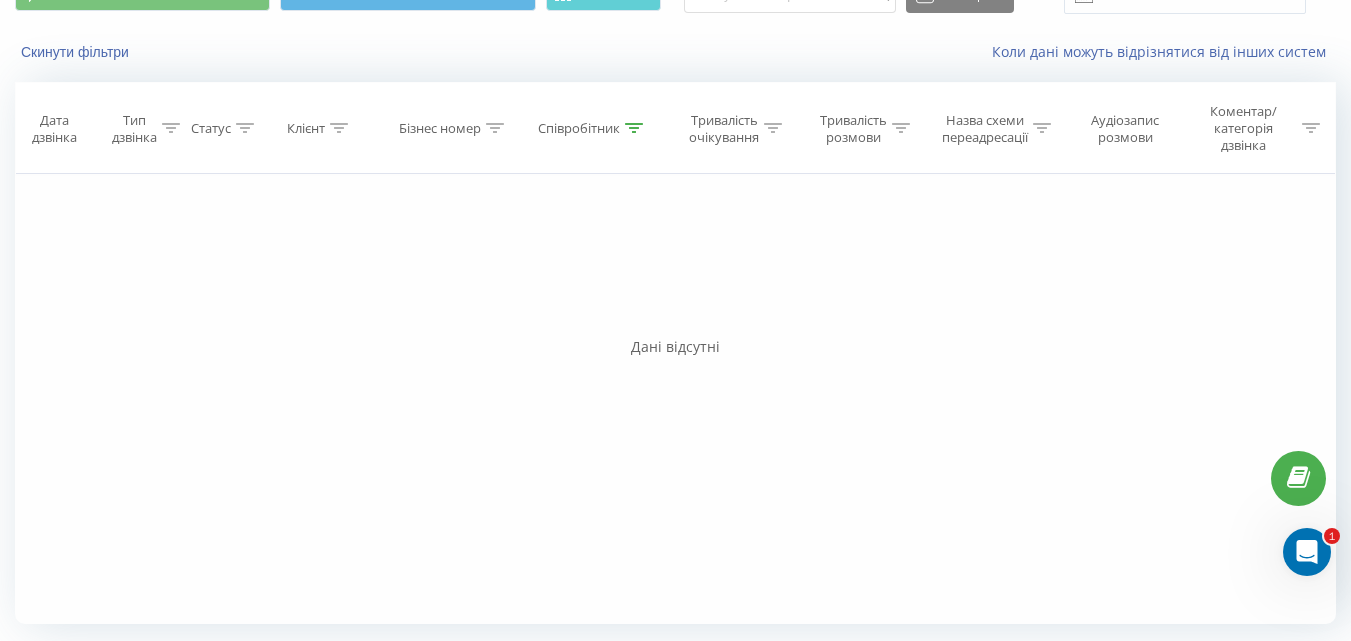 scroll, scrollTop: 0, scrollLeft: 0, axis: both 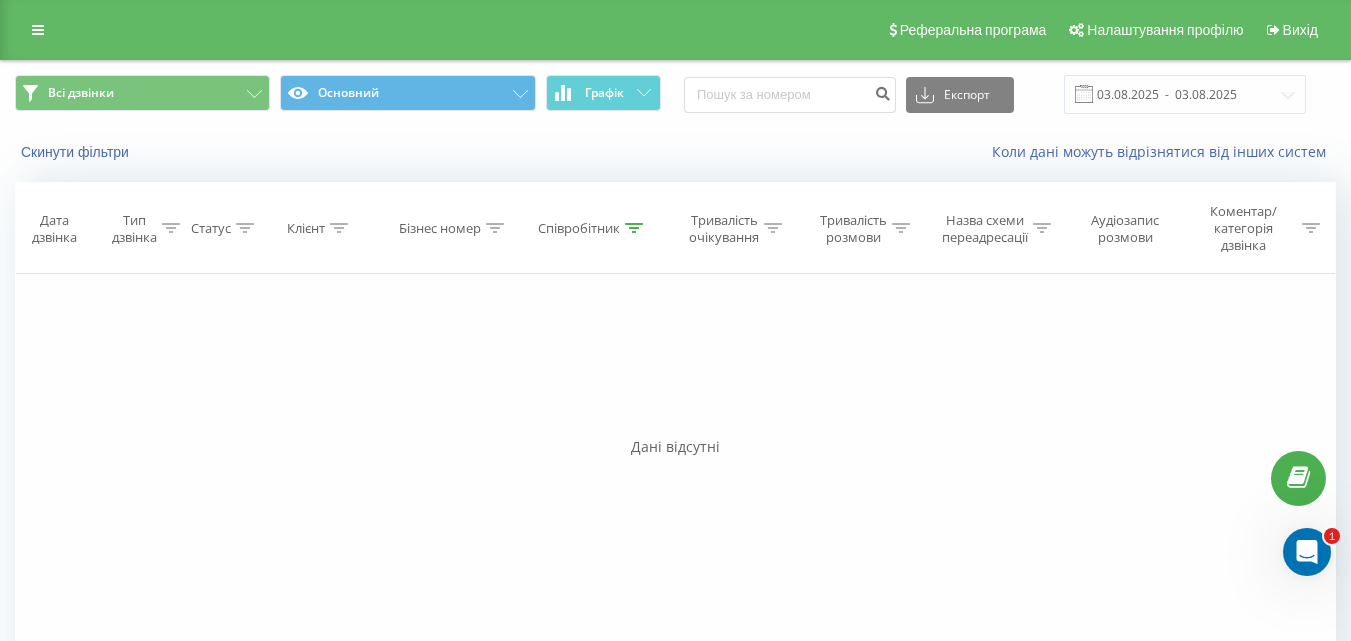 click at bounding box center (634, 228) 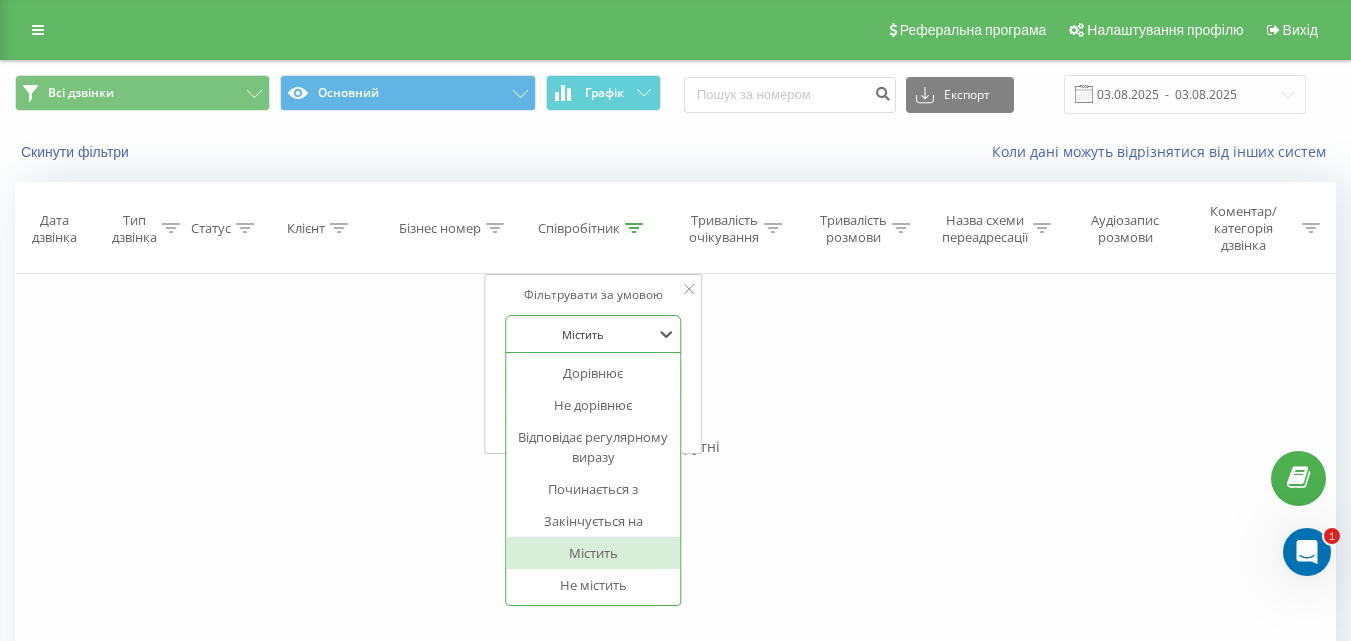 click at bounding box center [582, 334] 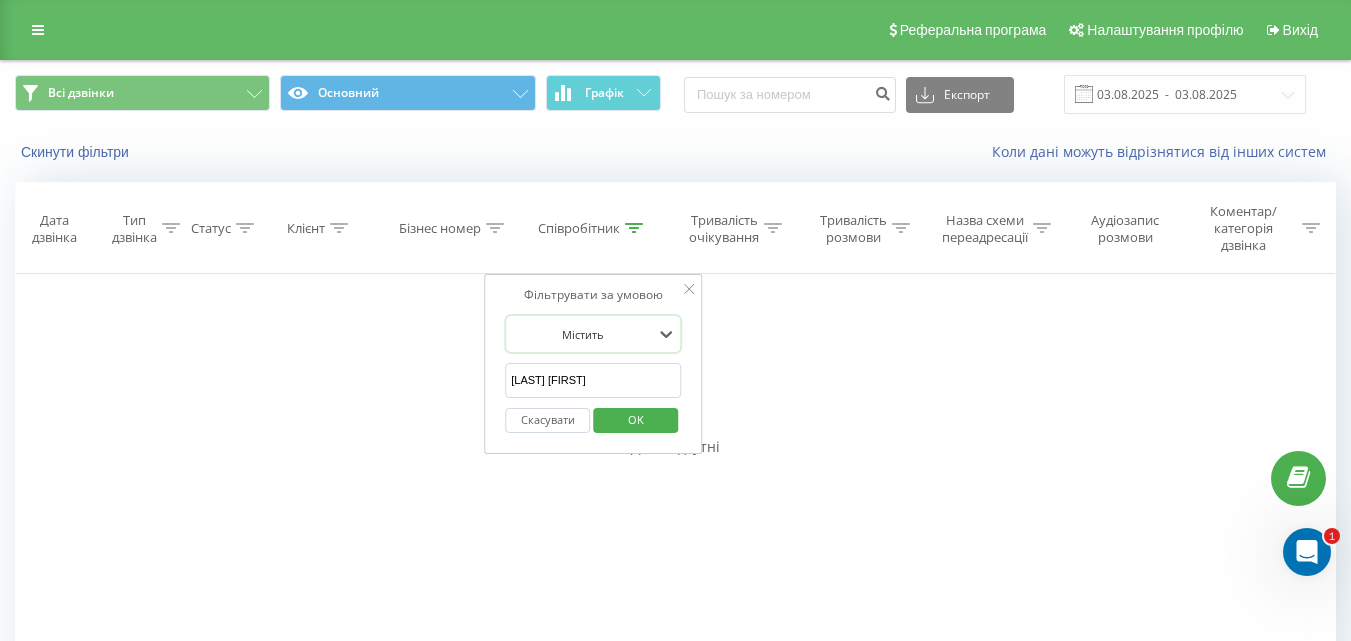 click on "[LAST] [FIRST]" at bounding box center (593, 380) 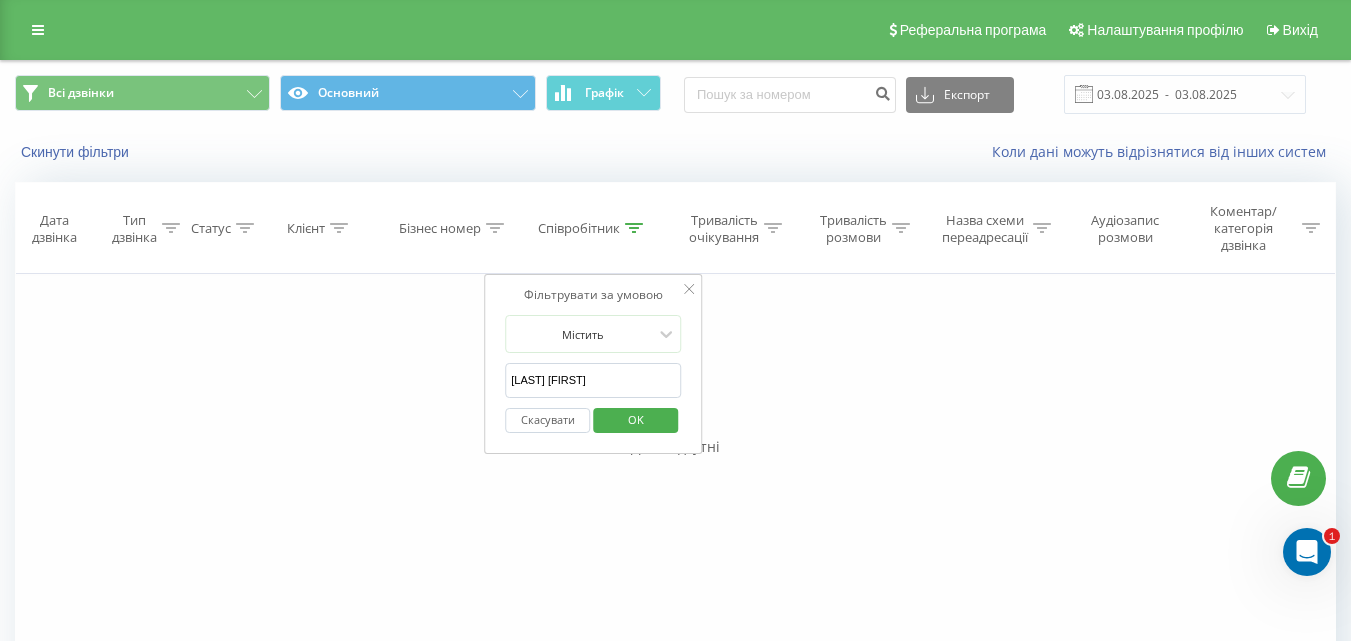 drag, startPoint x: 617, startPoint y: 376, endPoint x: 570, endPoint y: 388, distance: 48.507732 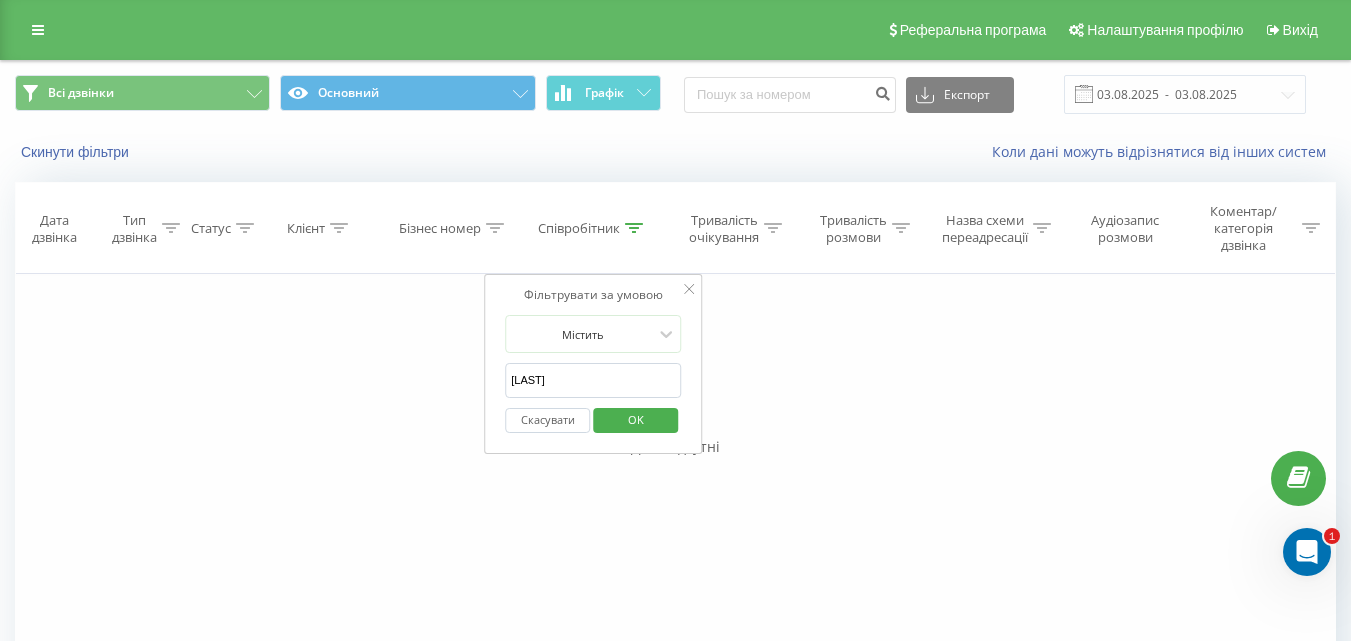 click at bounding box center (675, 499) 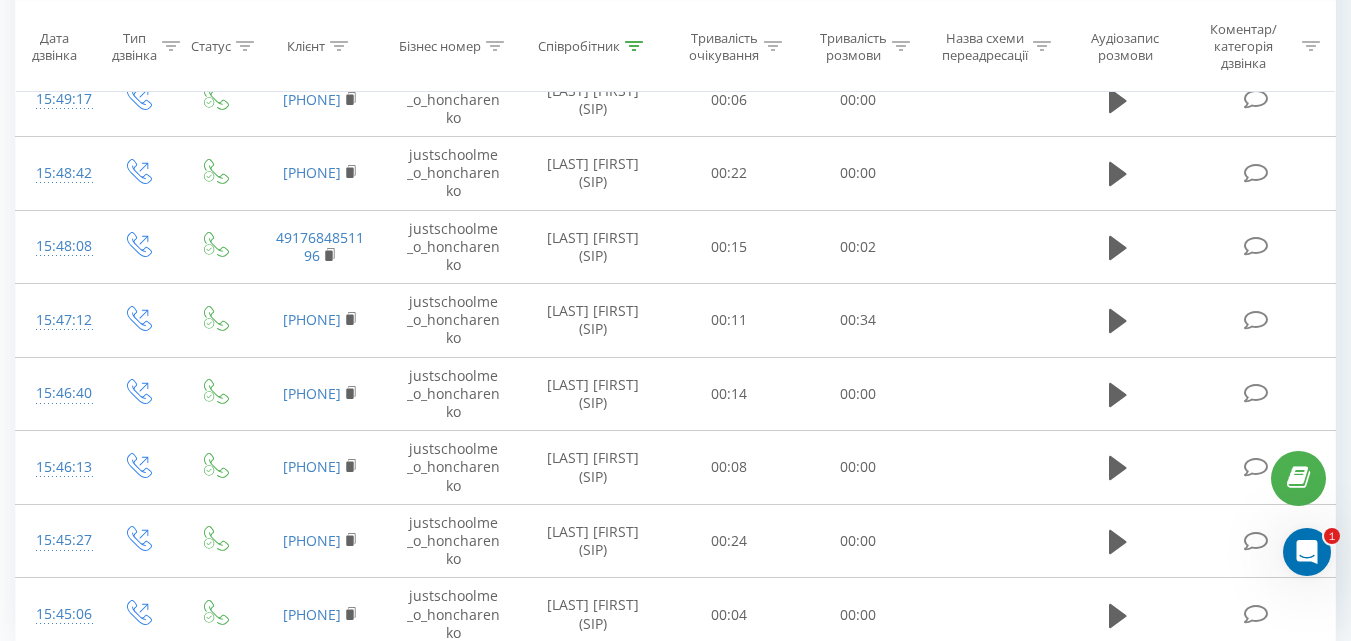 scroll, scrollTop: 486, scrollLeft: 0, axis: vertical 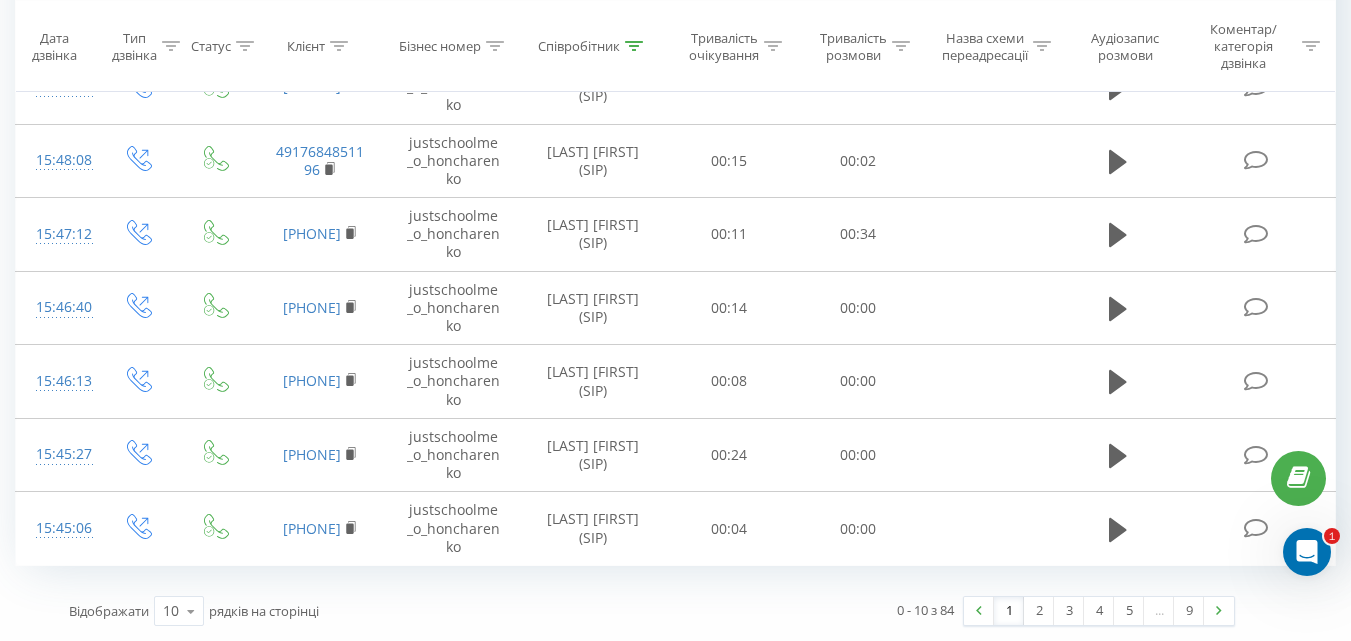 click on "1" at bounding box center (1009, 611) 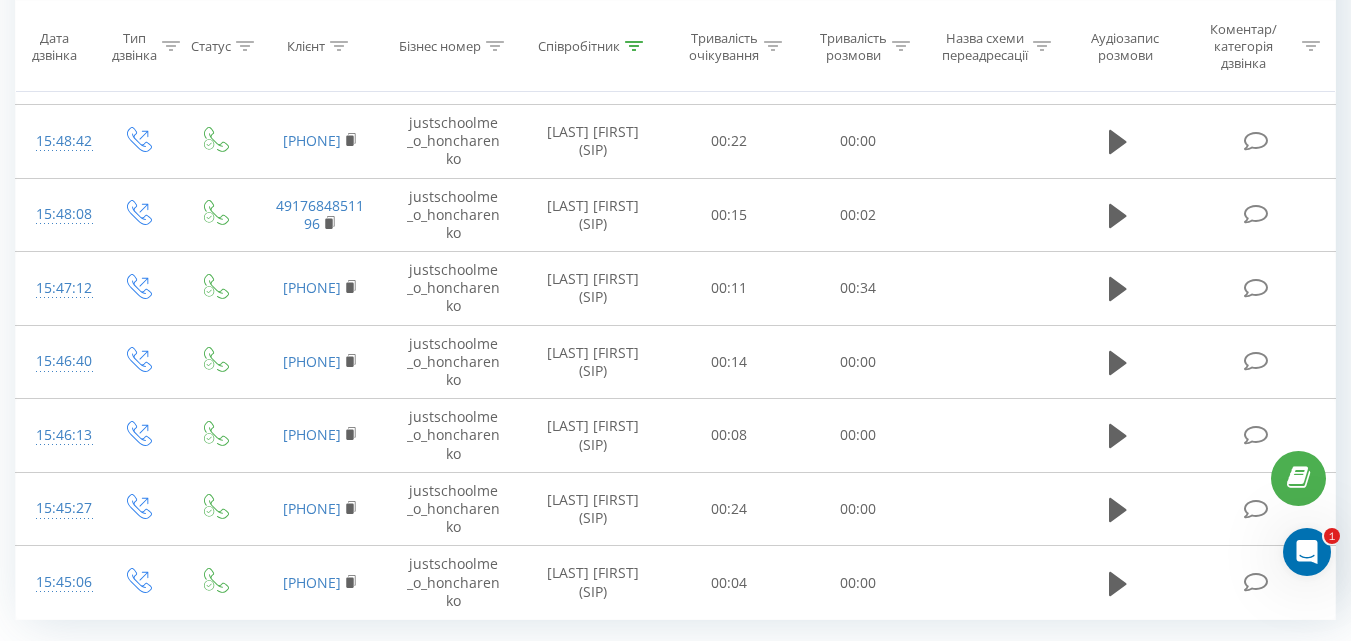 scroll, scrollTop: 486, scrollLeft: 0, axis: vertical 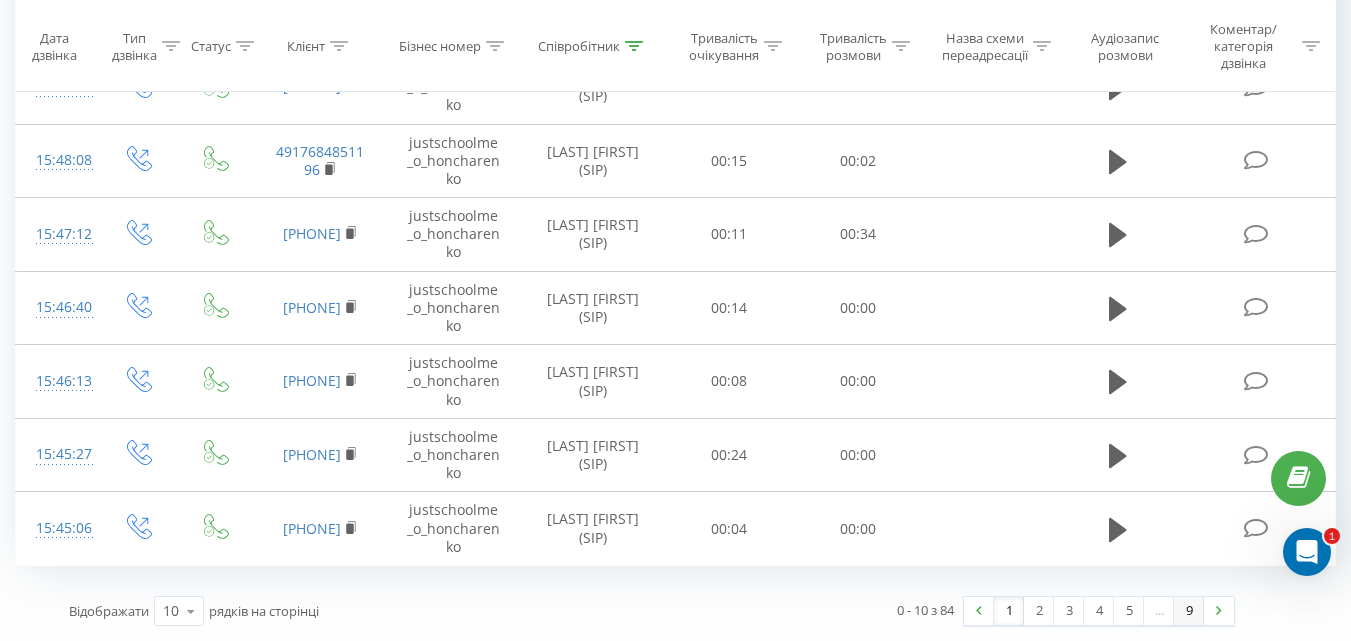 click on "9" at bounding box center (1189, 611) 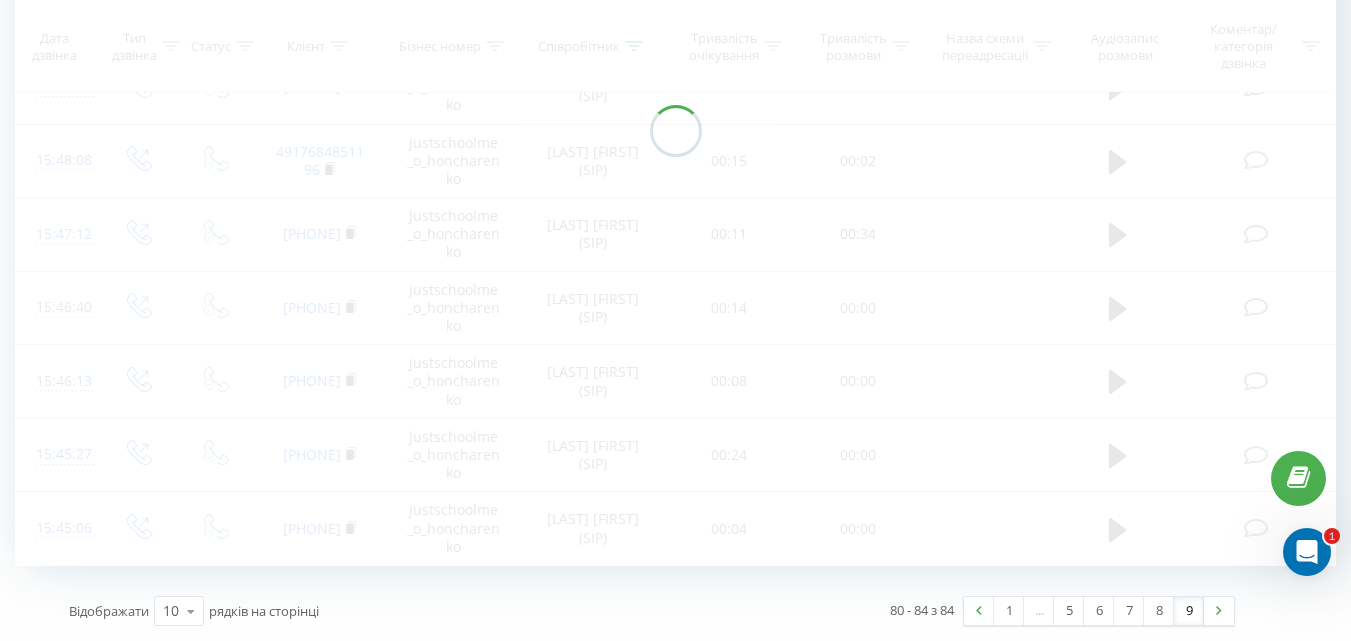 scroll, scrollTop: 132, scrollLeft: 0, axis: vertical 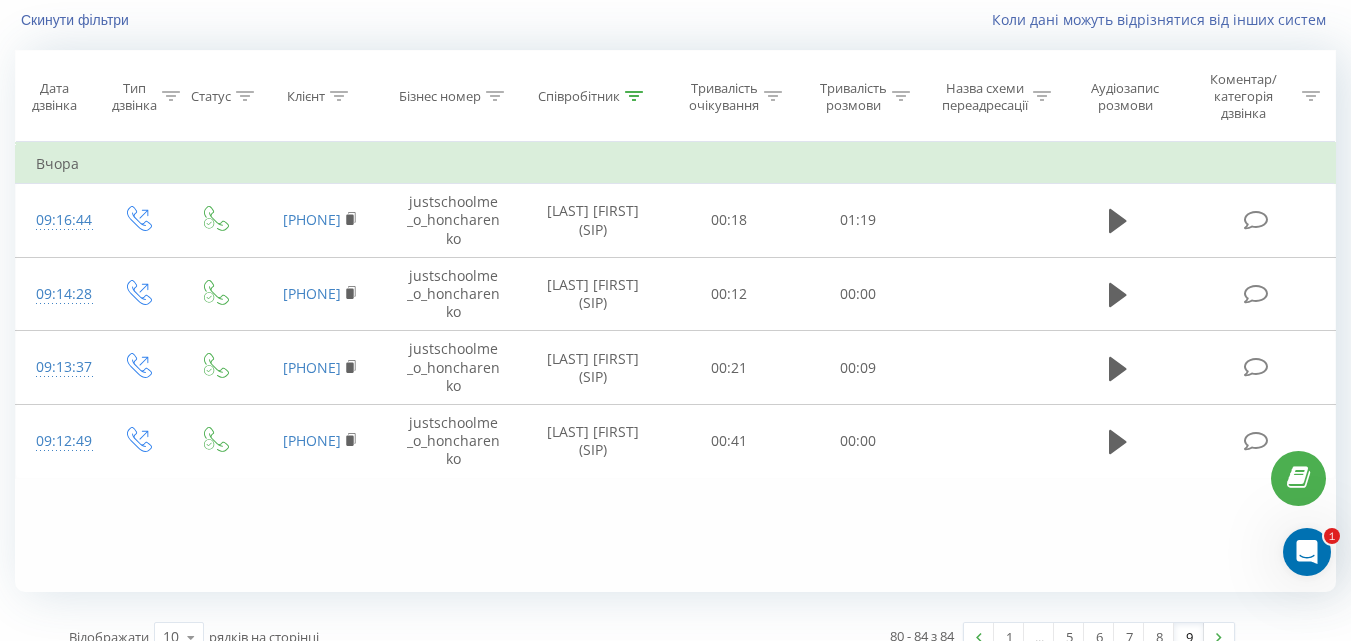 click on "Співробітник" at bounding box center [593, 96] 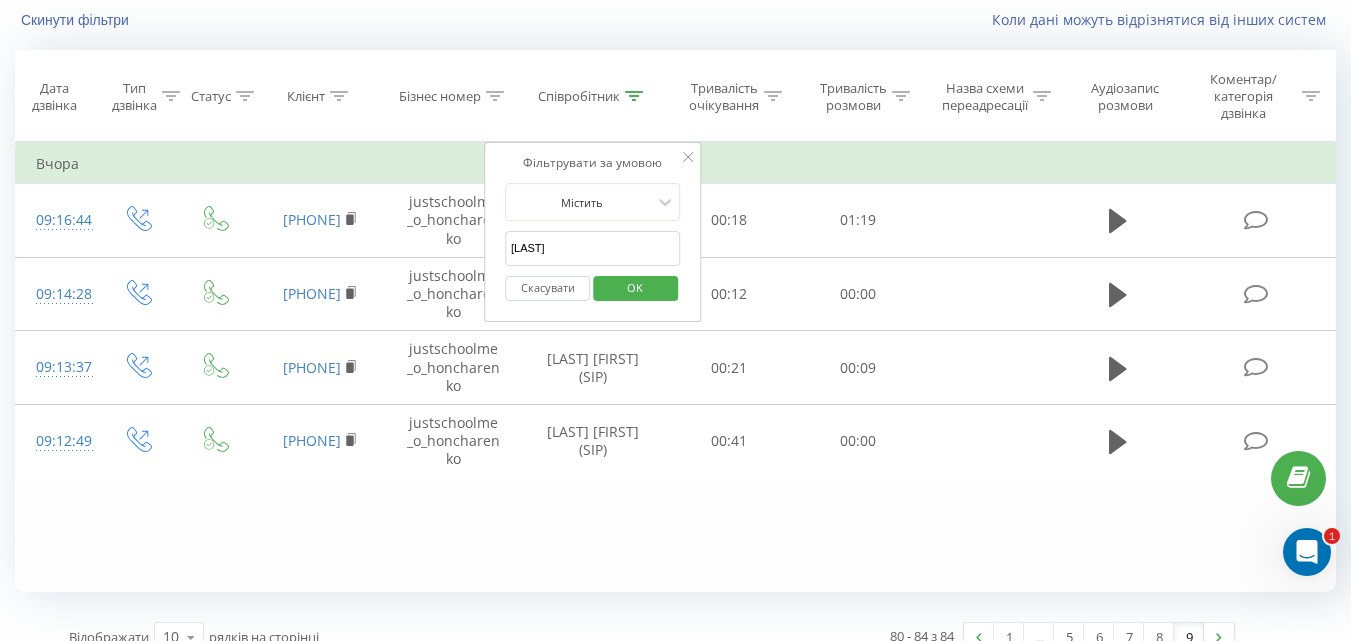click on "[LAST]" at bounding box center [593, 248] 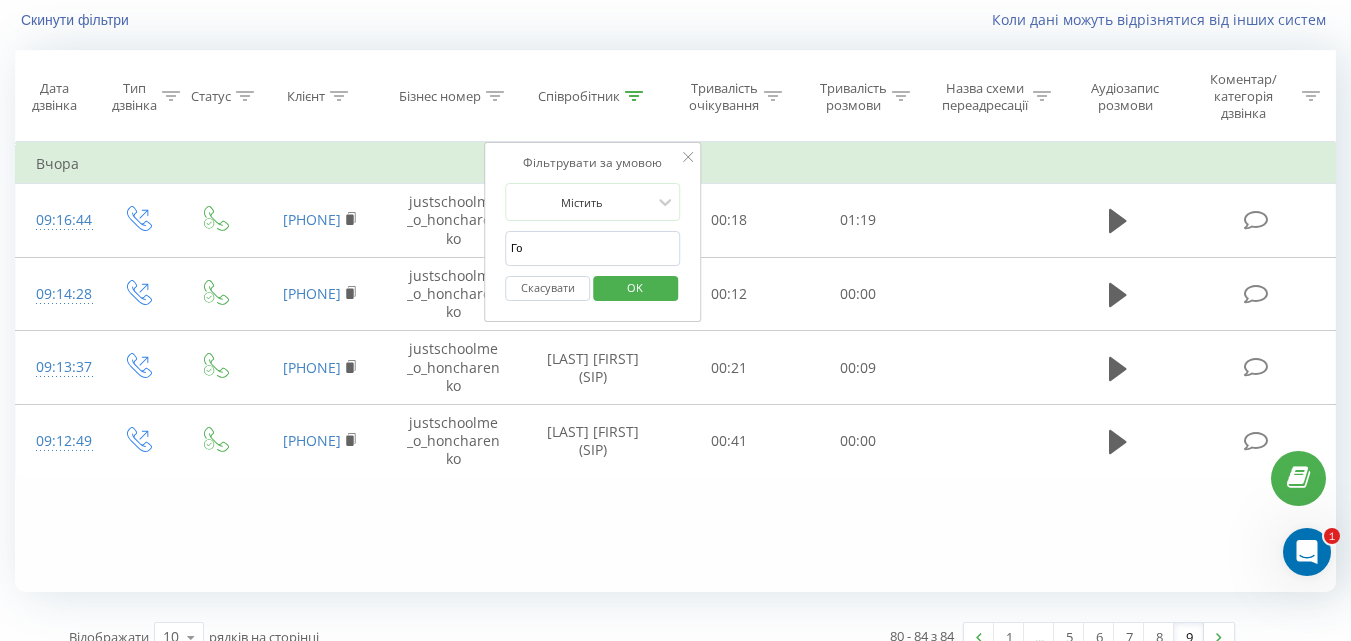 type on "Г" 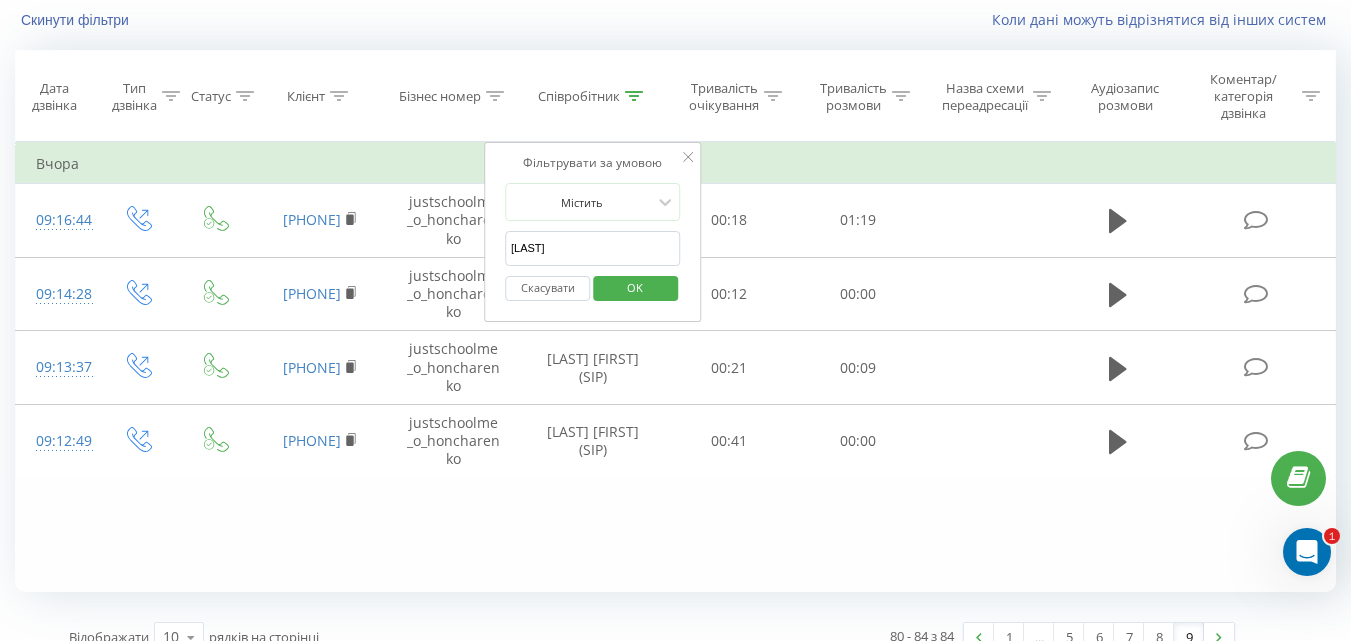 type on "[LAST]" 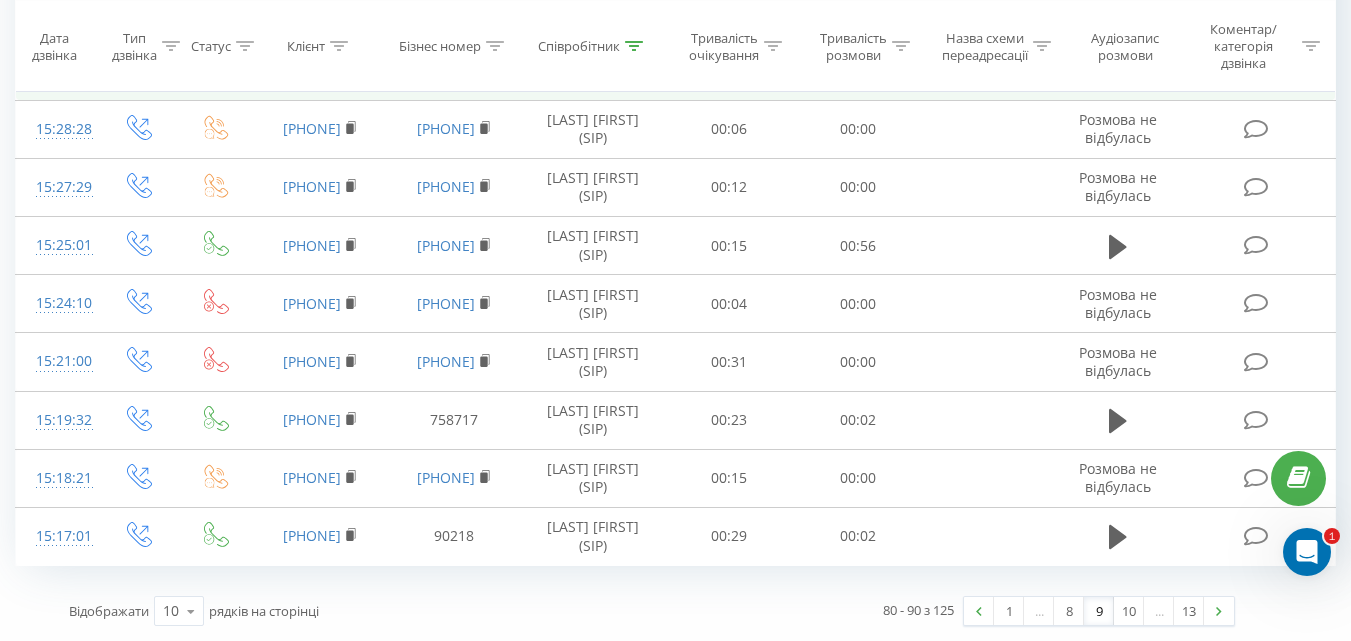 scroll, scrollTop: 486, scrollLeft: 0, axis: vertical 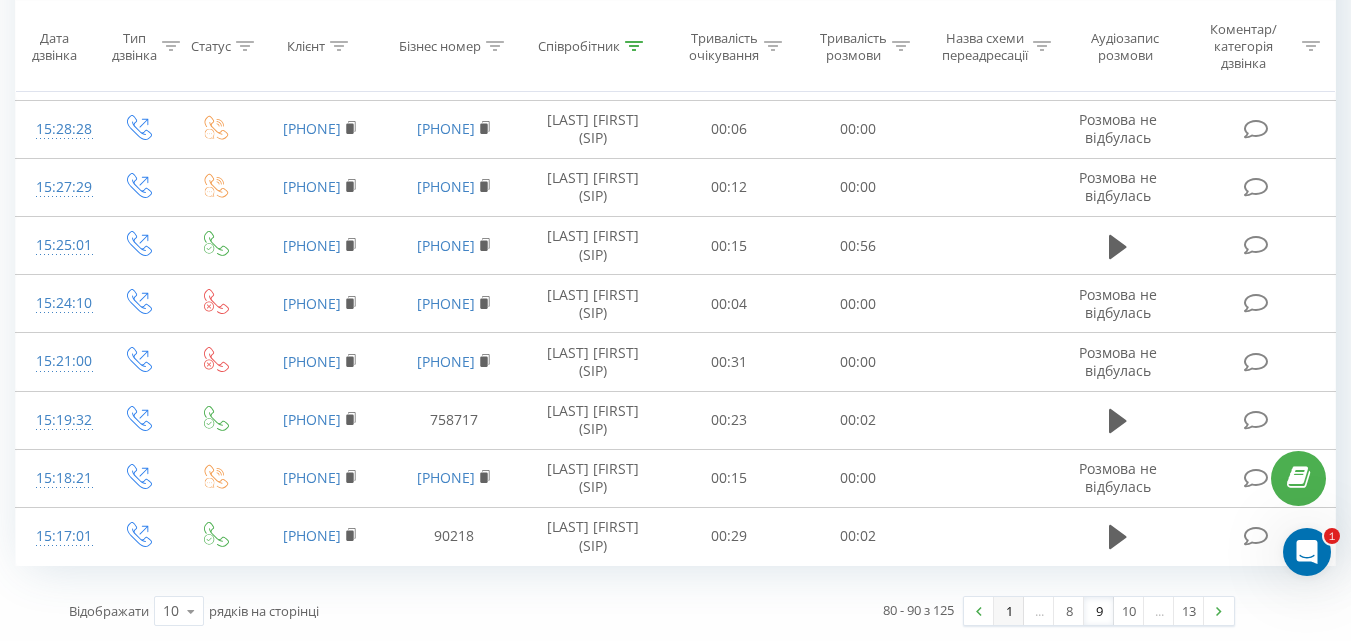 click on "1" at bounding box center (1009, 611) 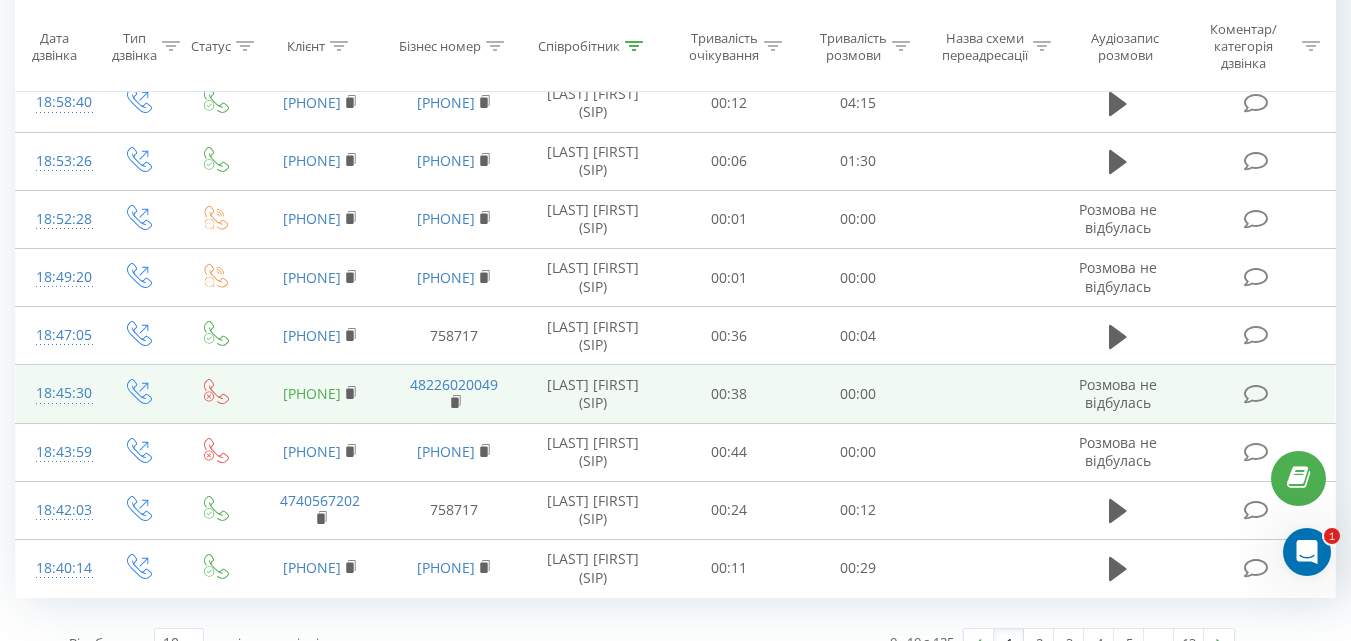 scroll, scrollTop: 486, scrollLeft: 0, axis: vertical 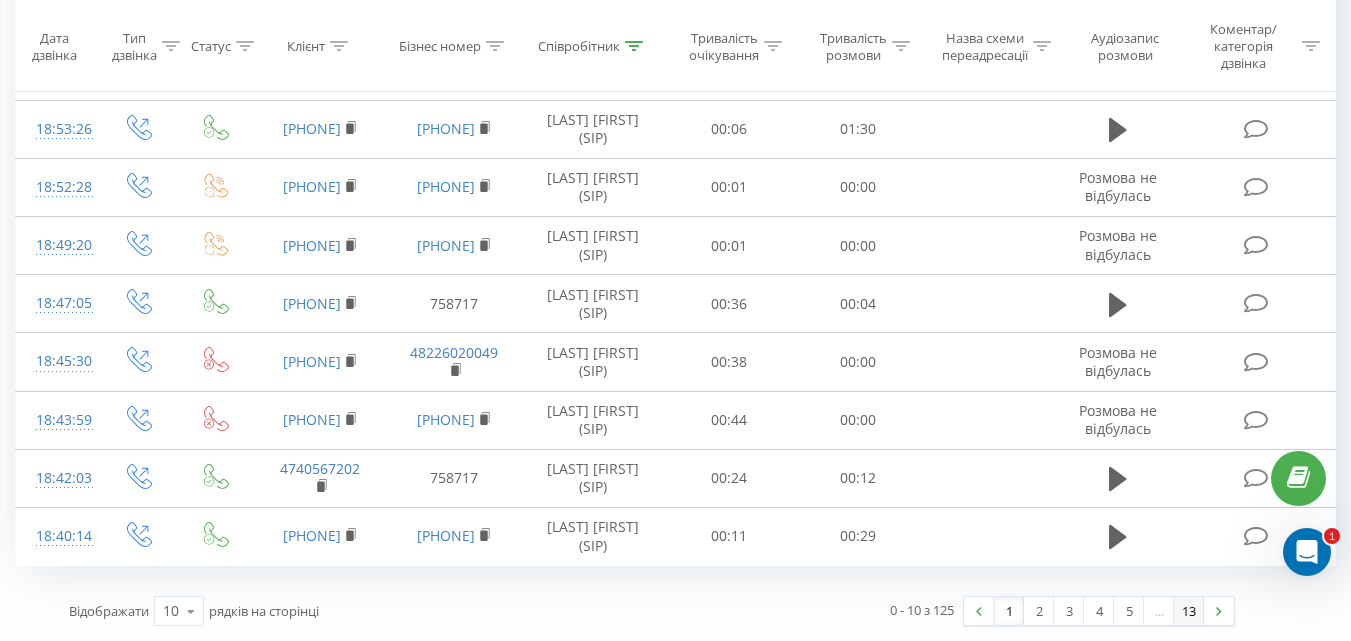 click on "13" at bounding box center [1189, 611] 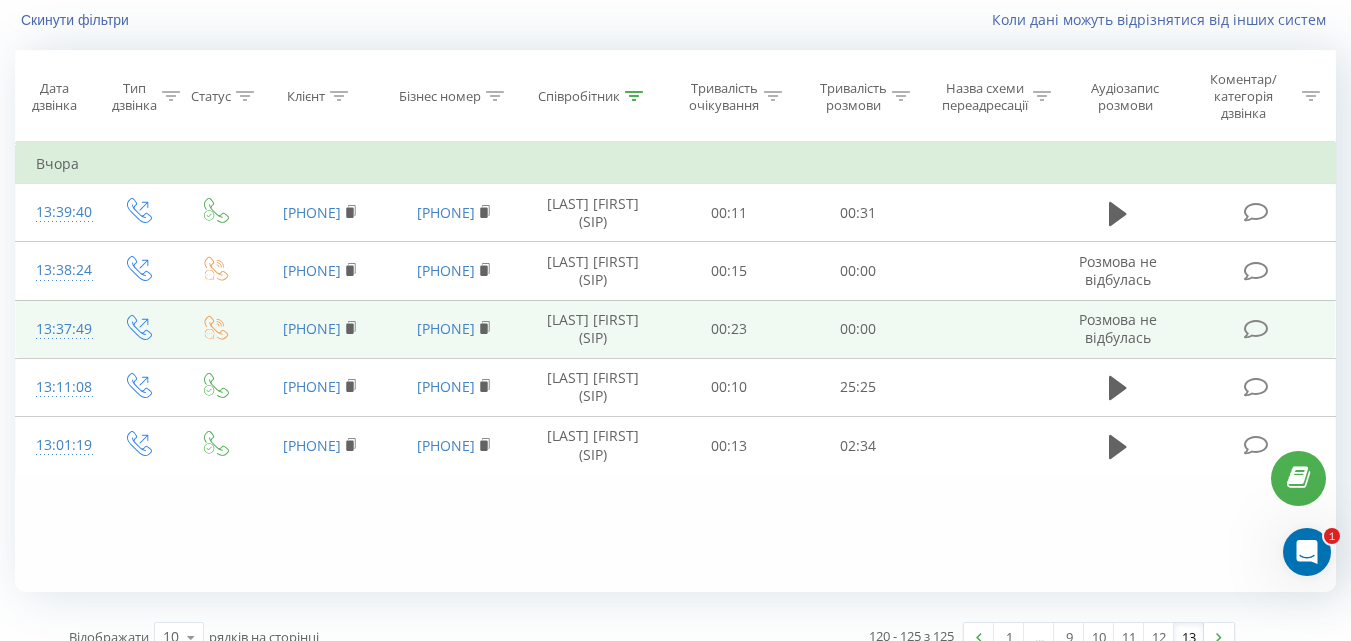 scroll, scrollTop: 158, scrollLeft: 0, axis: vertical 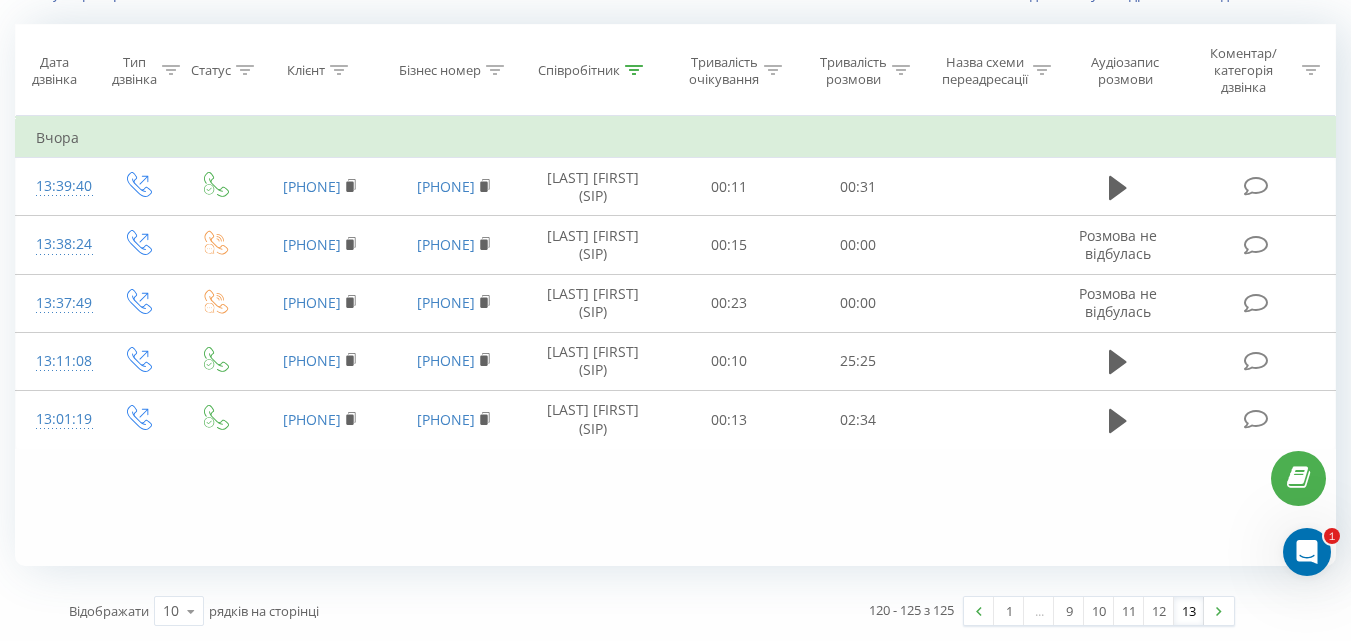 click 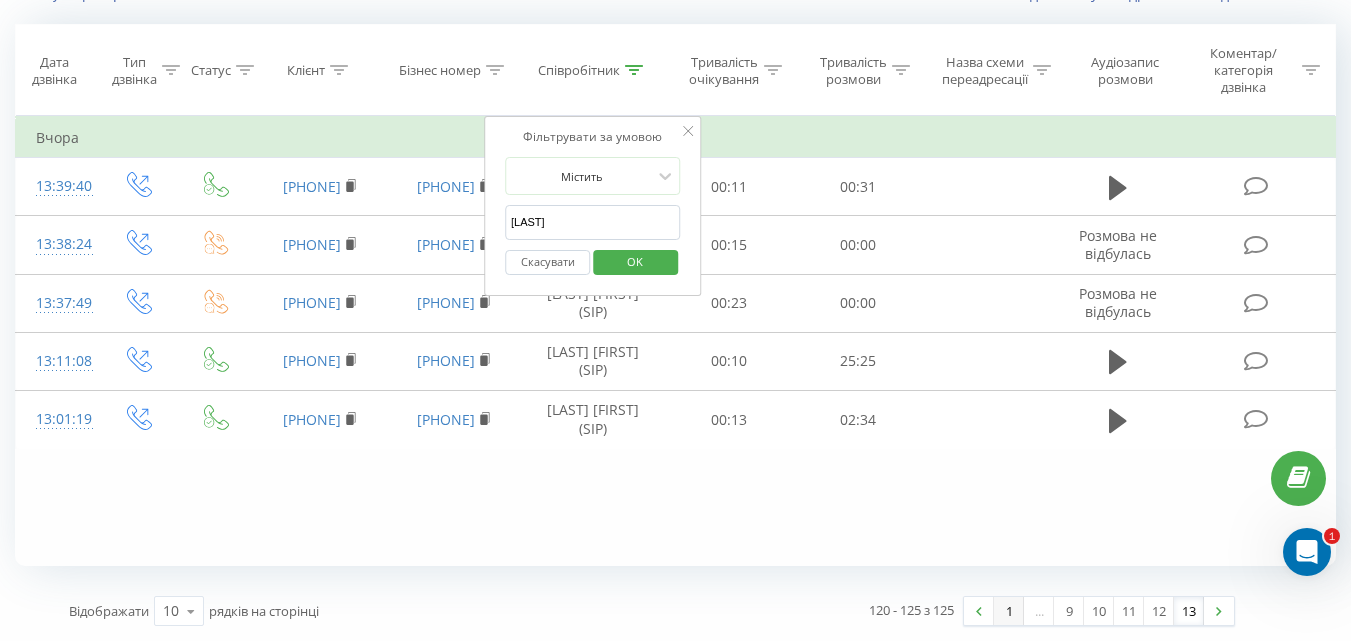 click on "1" at bounding box center [1009, 611] 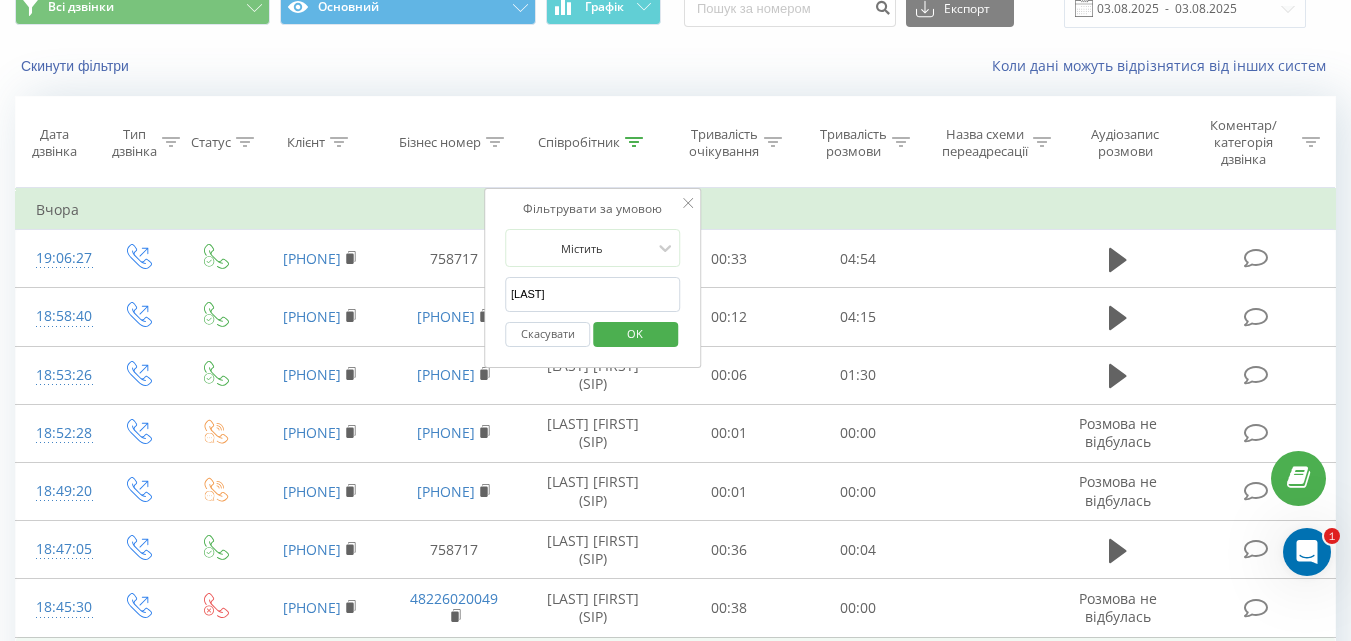 scroll, scrollTop: 0, scrollLeft: 0, axis: both 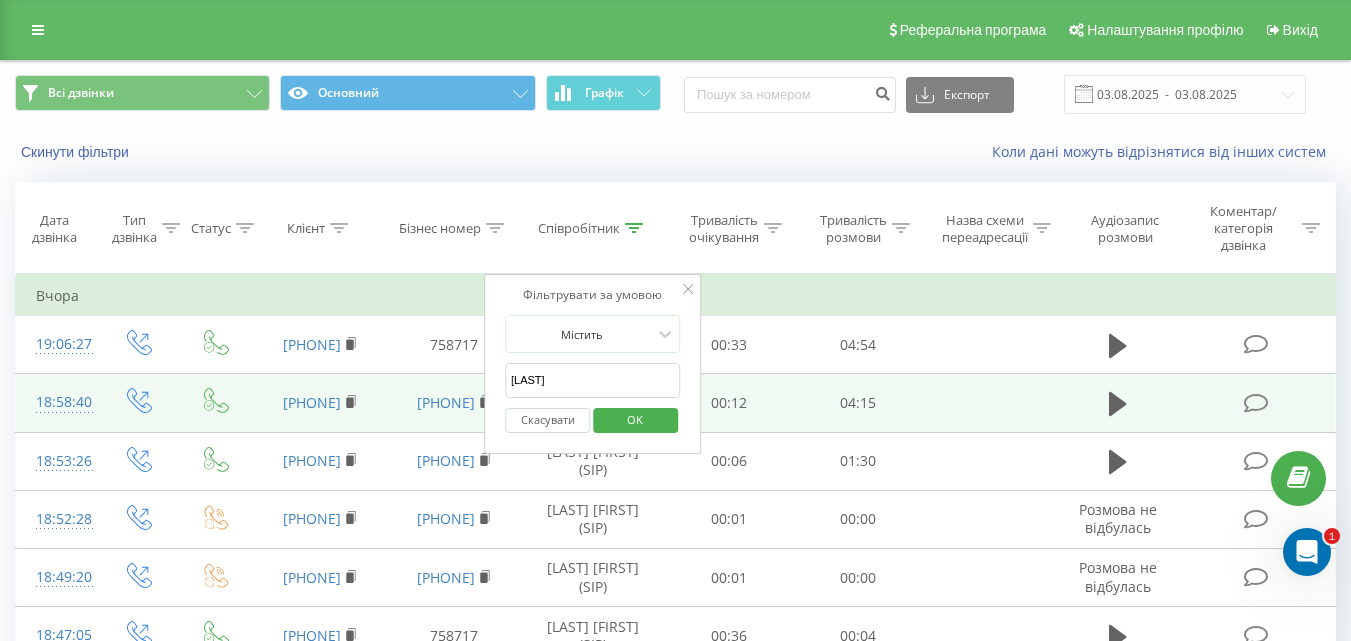 drag, startPoint x: 604, startPoint y: 376, endPoint x: 452, endPoint y: 391, distance: 152.73834 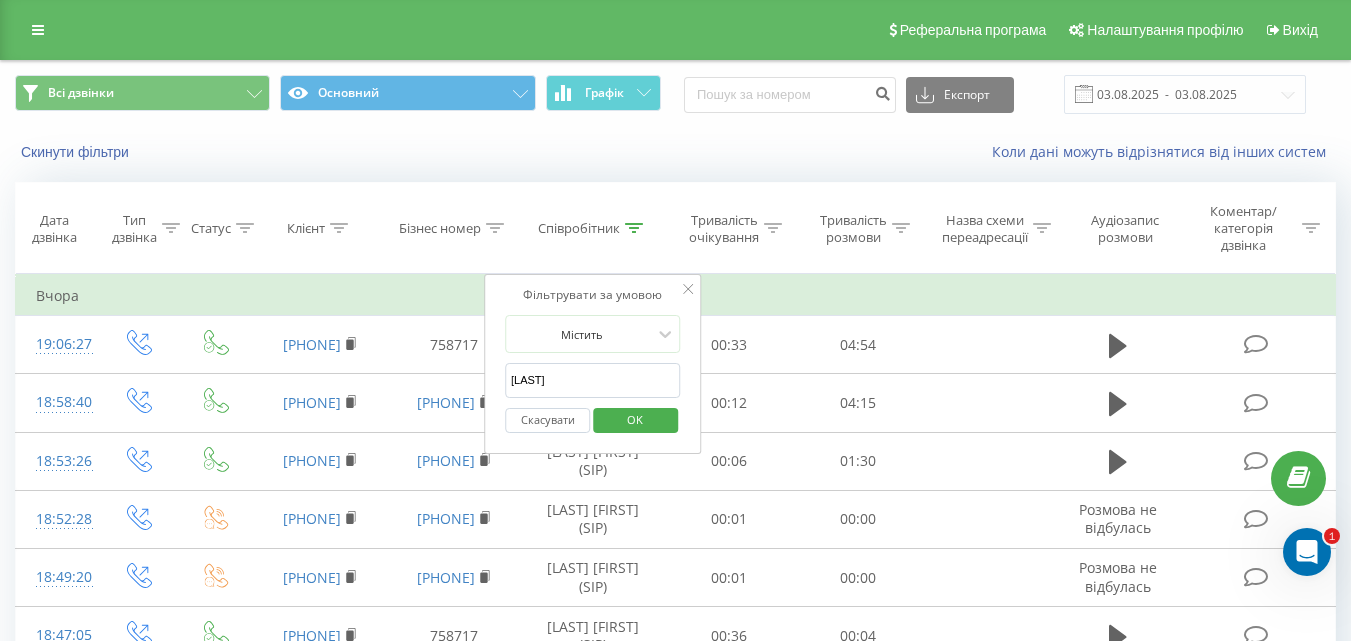 click on "[LAST]" at bounding box center (593, 380) 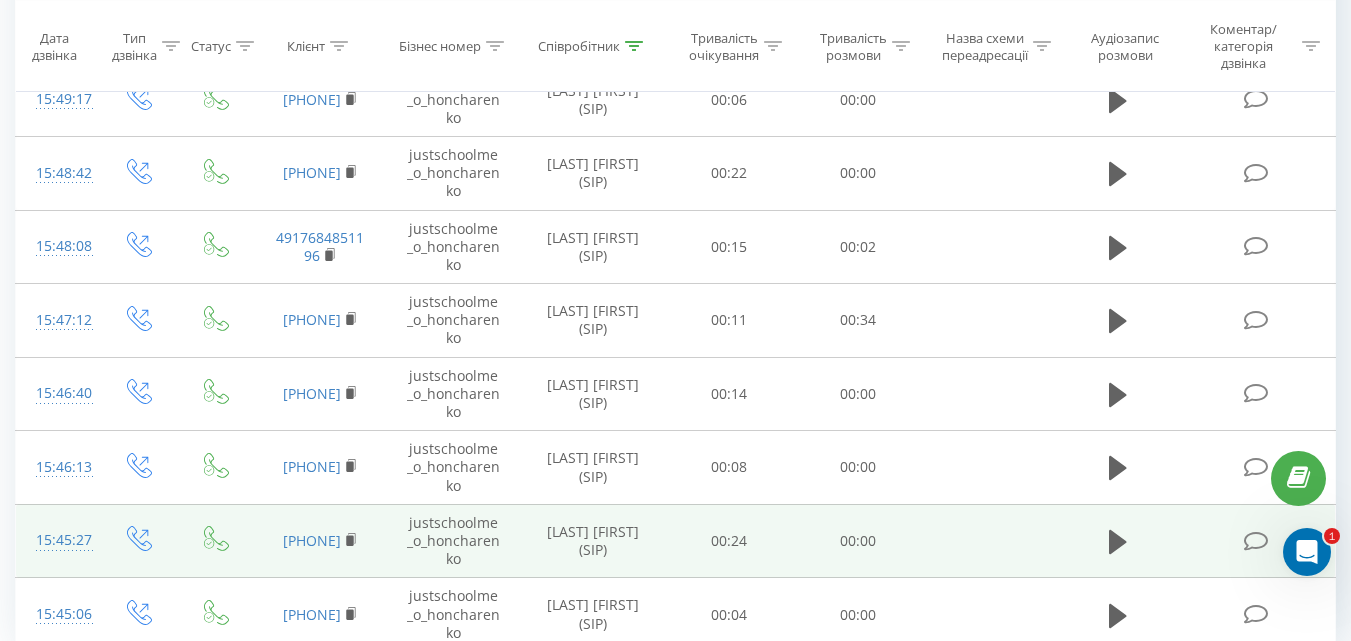 scroll, scrollTop: 486, scrollLeft: 0, axis: vertical 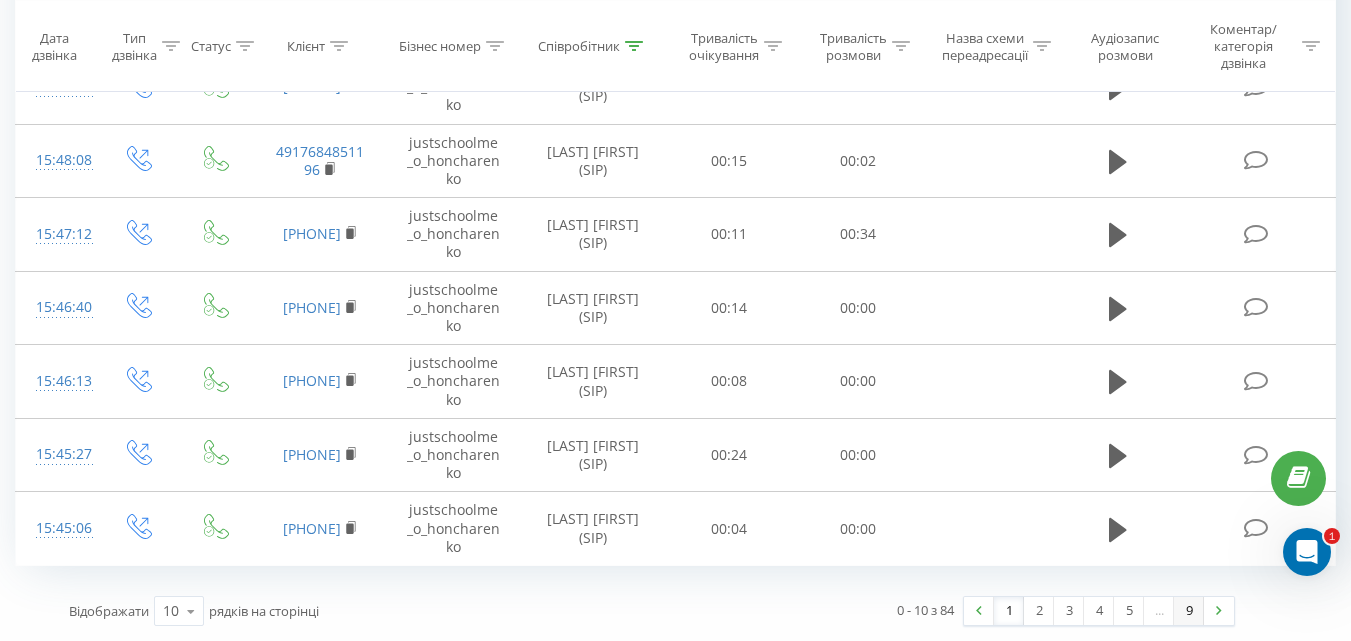 click on "9" at bounding box center (1189, 611) 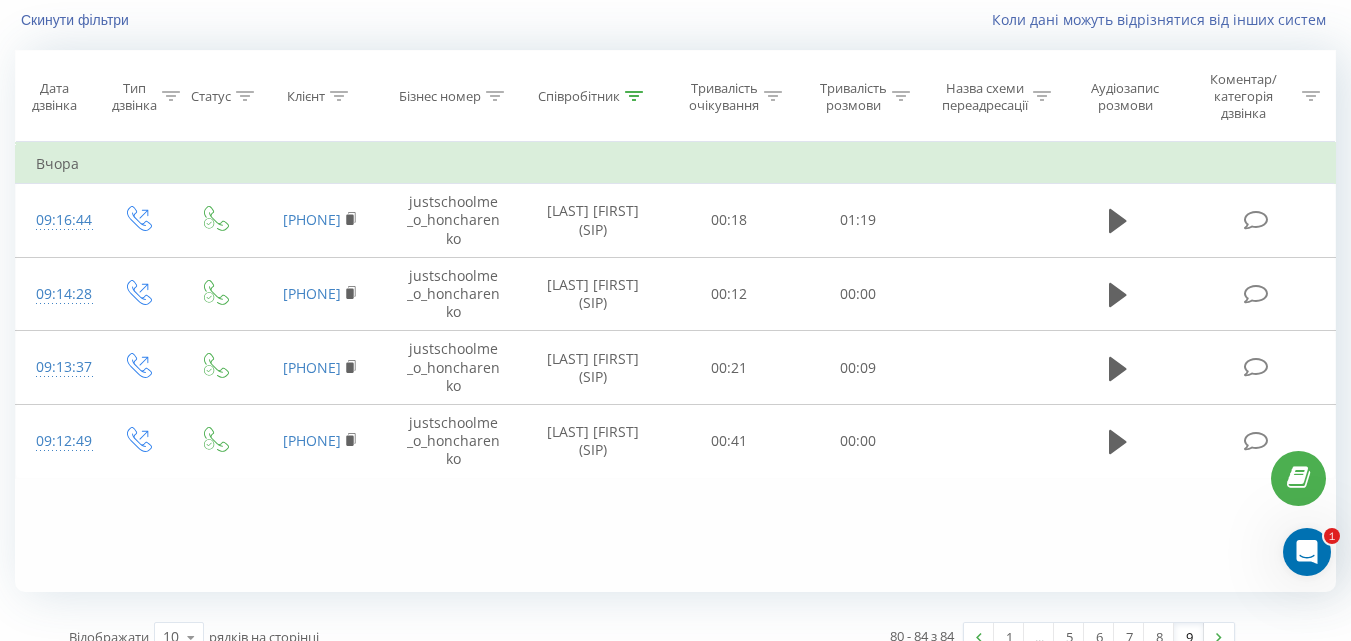 click 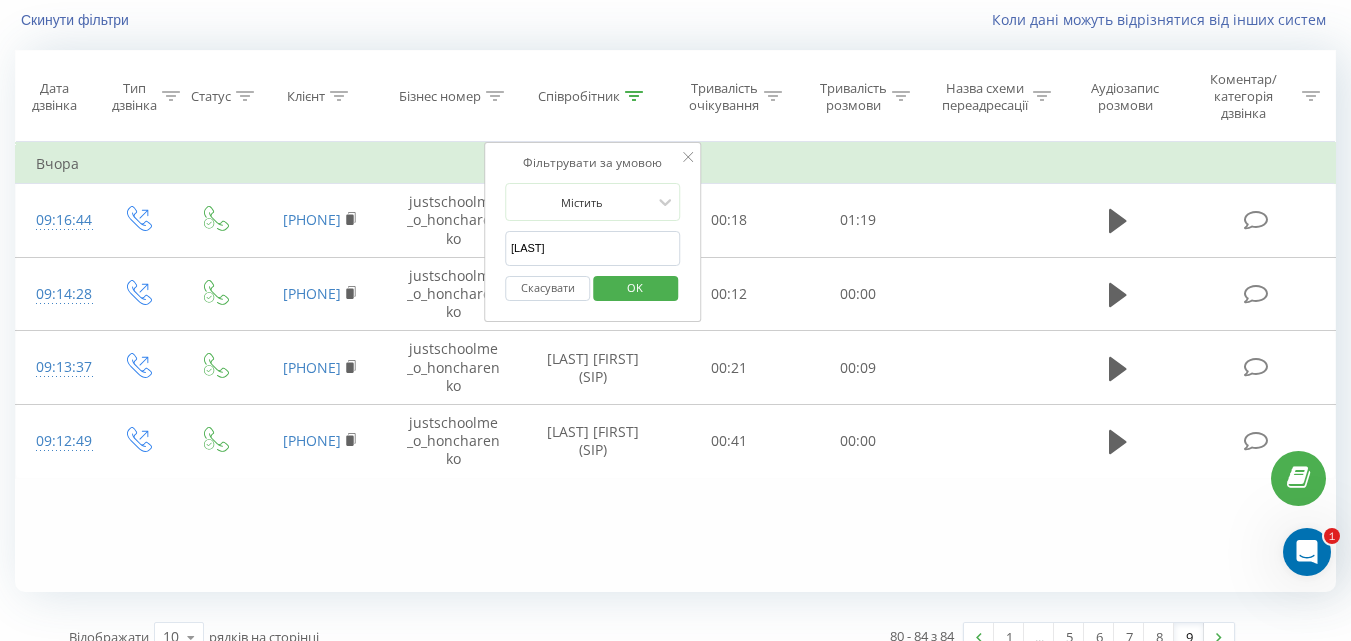 click on "[LAST]" at bounding box center (593, 248) 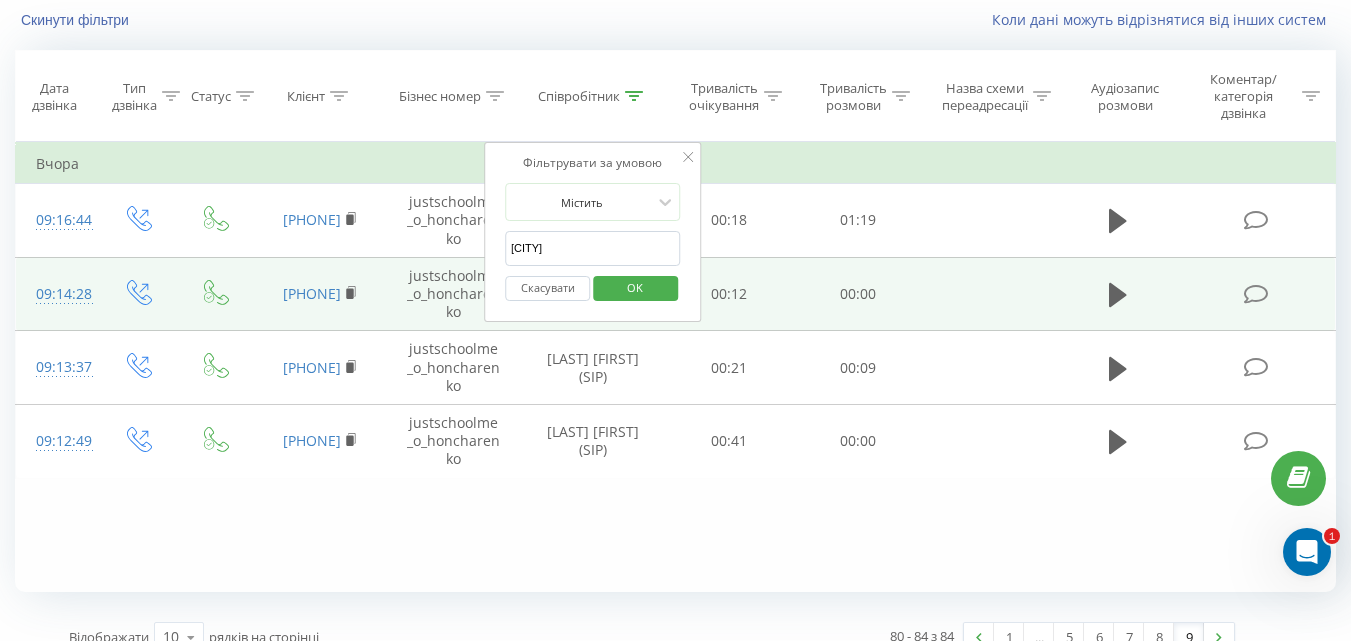 type on "[LAST]" 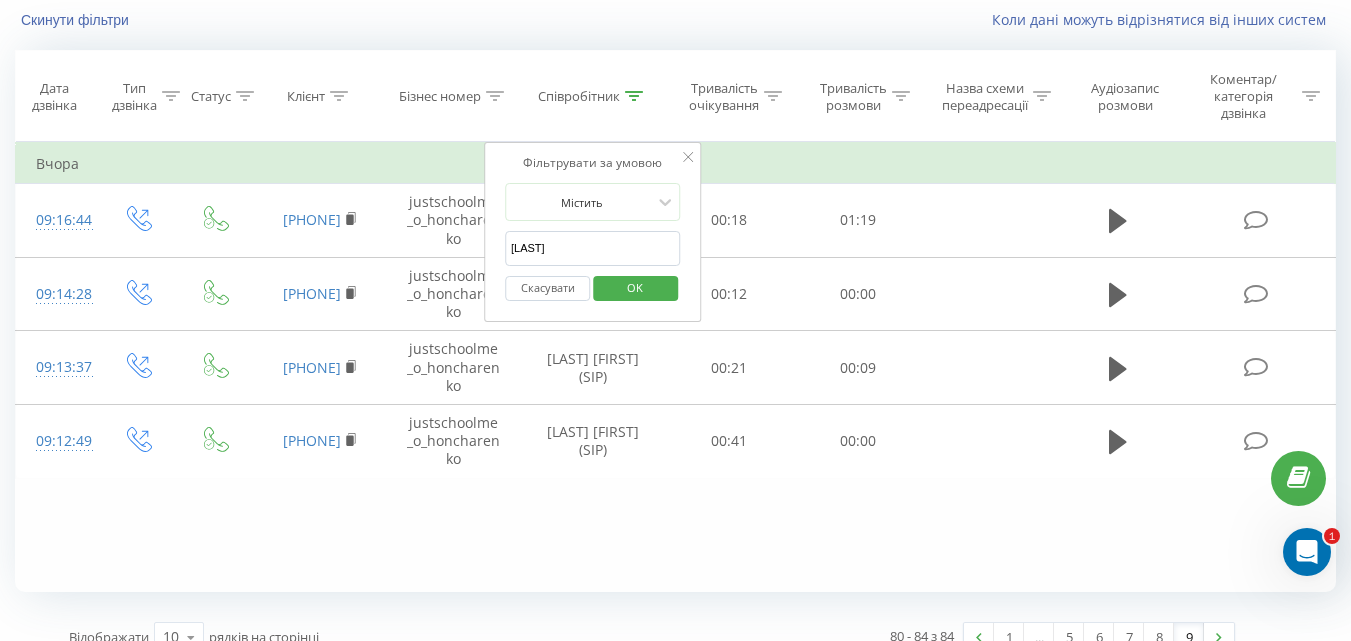 click on "OK" at bounding box center (635, 287) 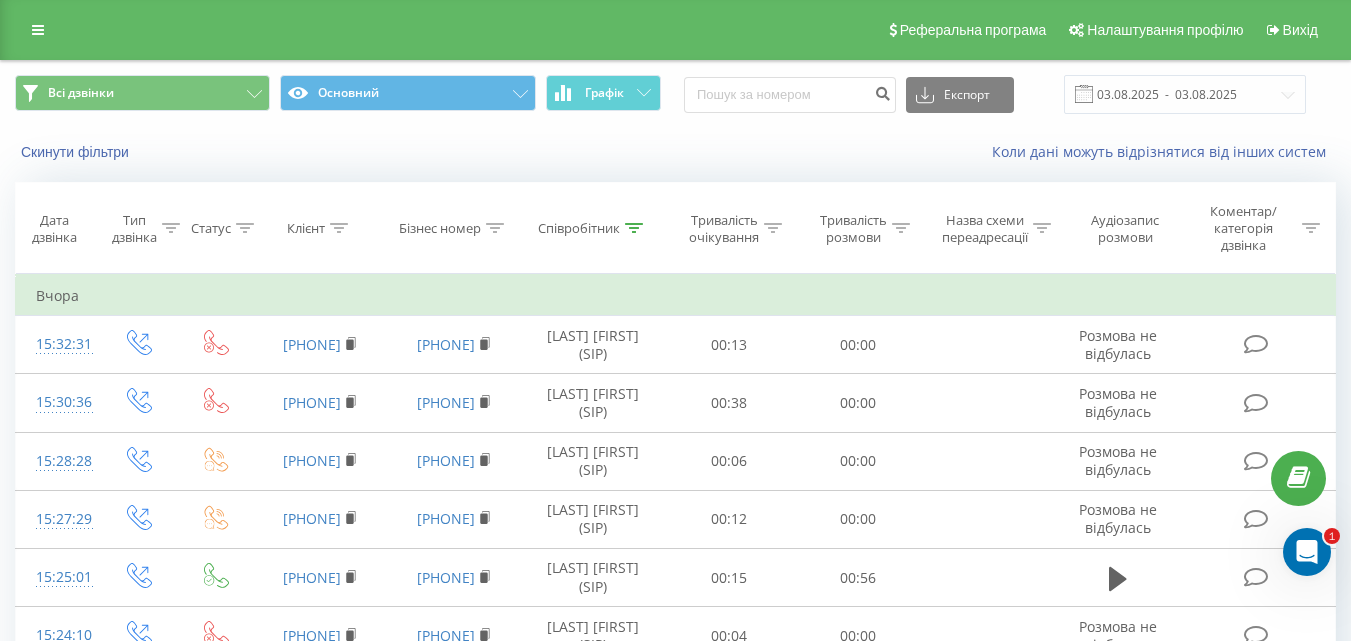 scroll, scrollTop: 486, scrollLeft: 0, axis: vertical 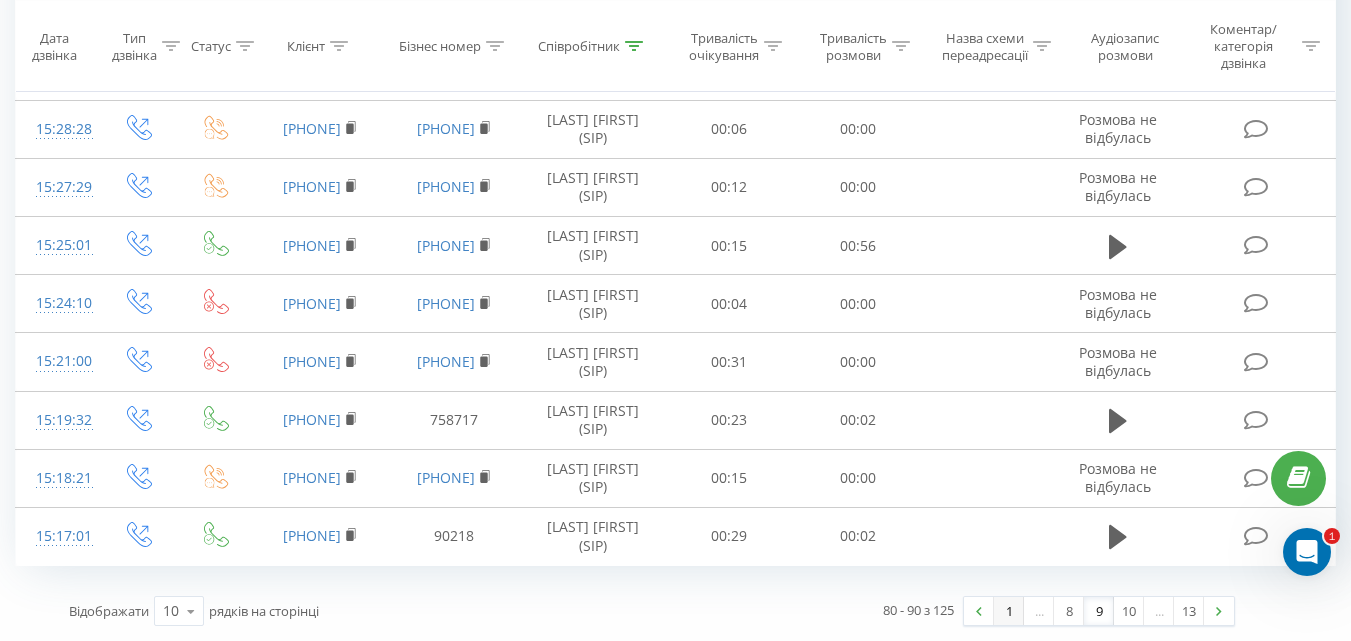click on "1" at bounding box center [1009, 611] 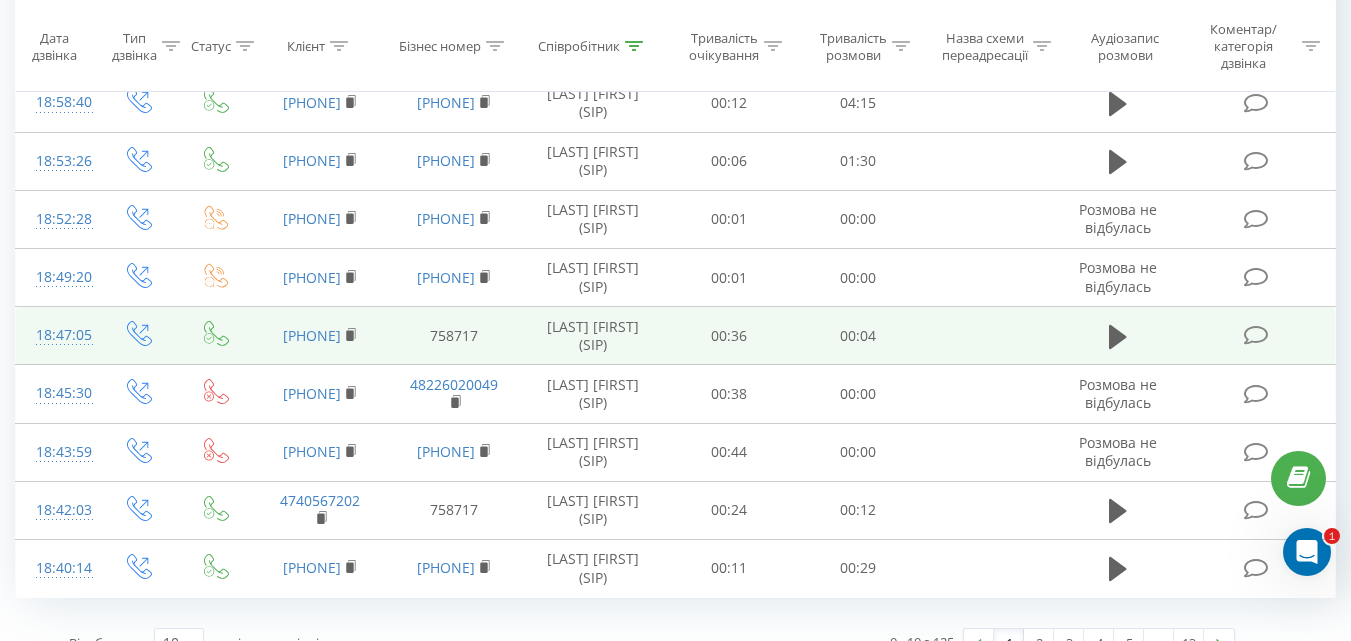 scroll, scrollTop: 486, scrollLeft: 0, axis: vertical 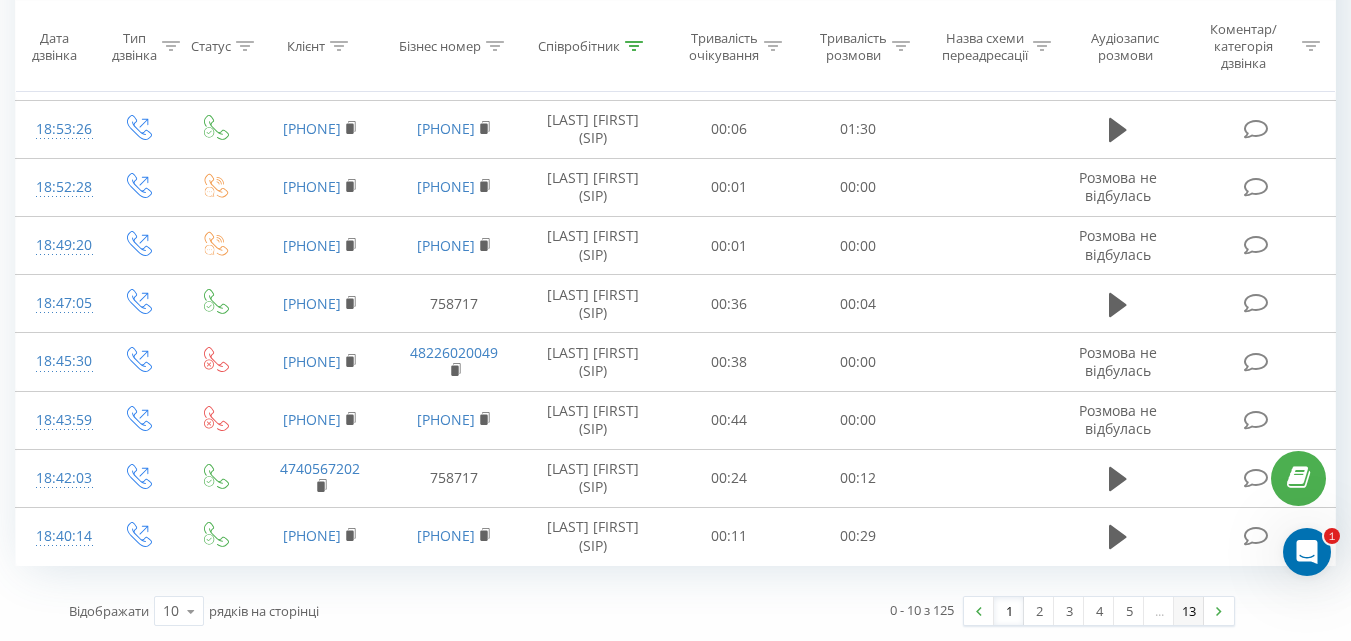 click on "13" at bounding box center [1189, 611] 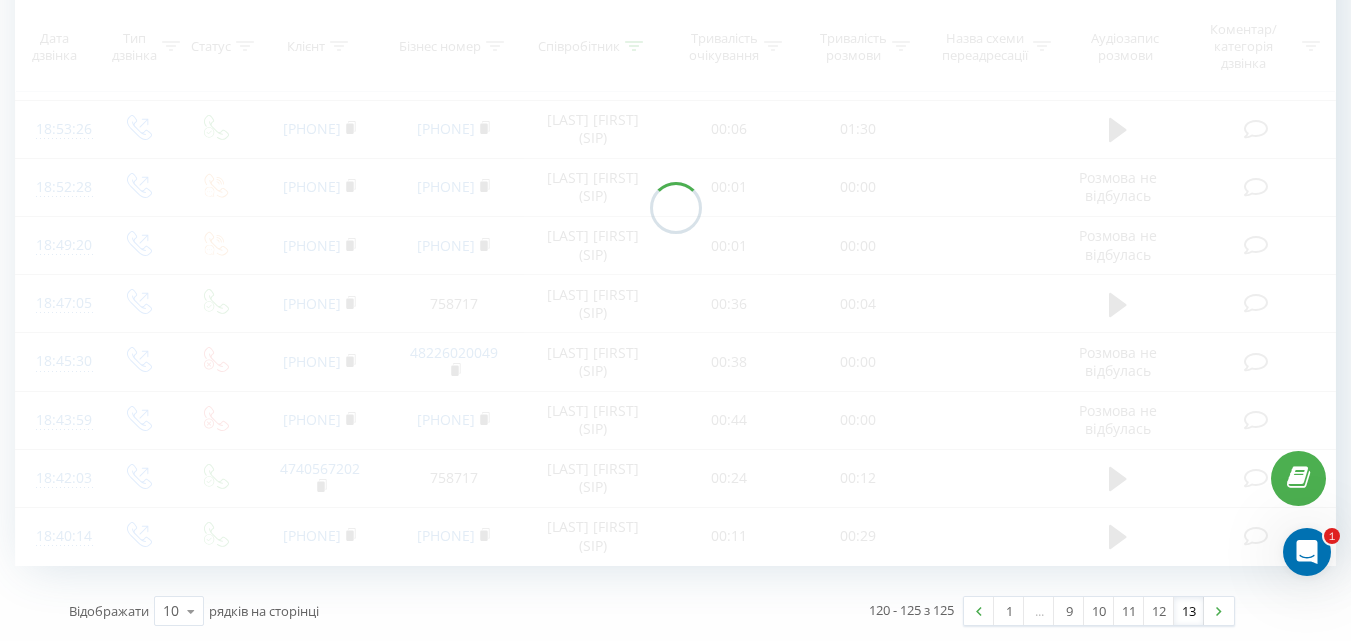 scroll, scrollTop: 132, scrollLeft: 0, axis: vertical 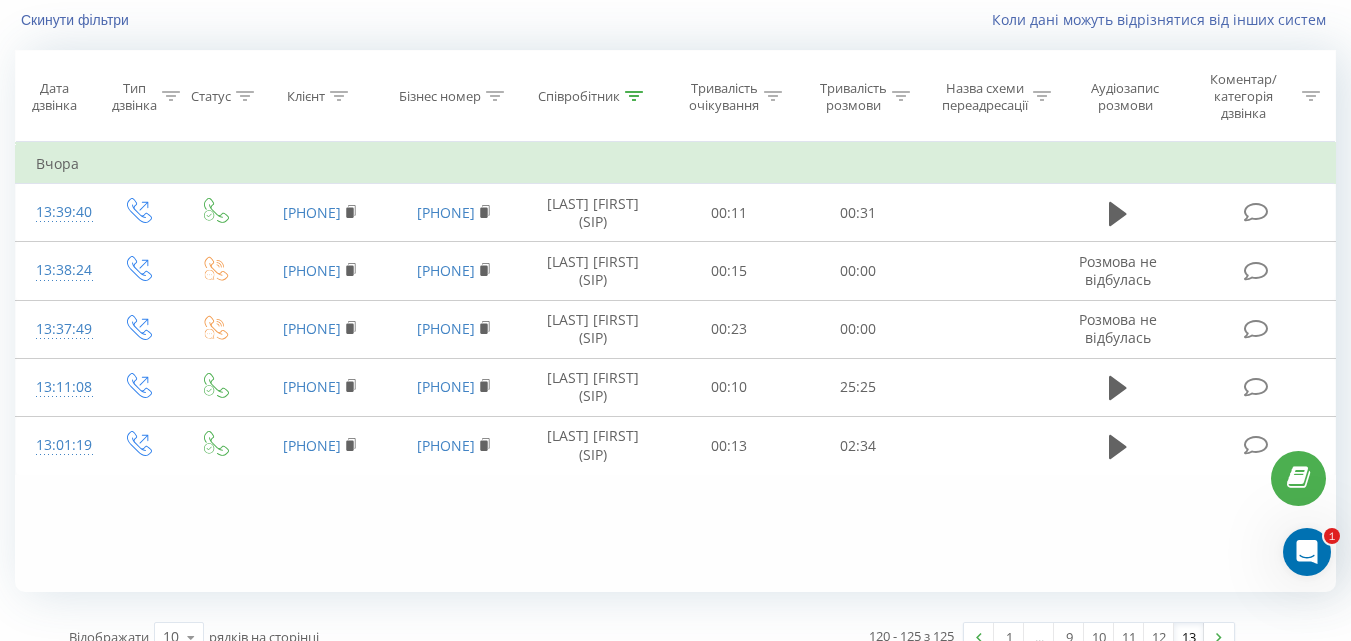 click 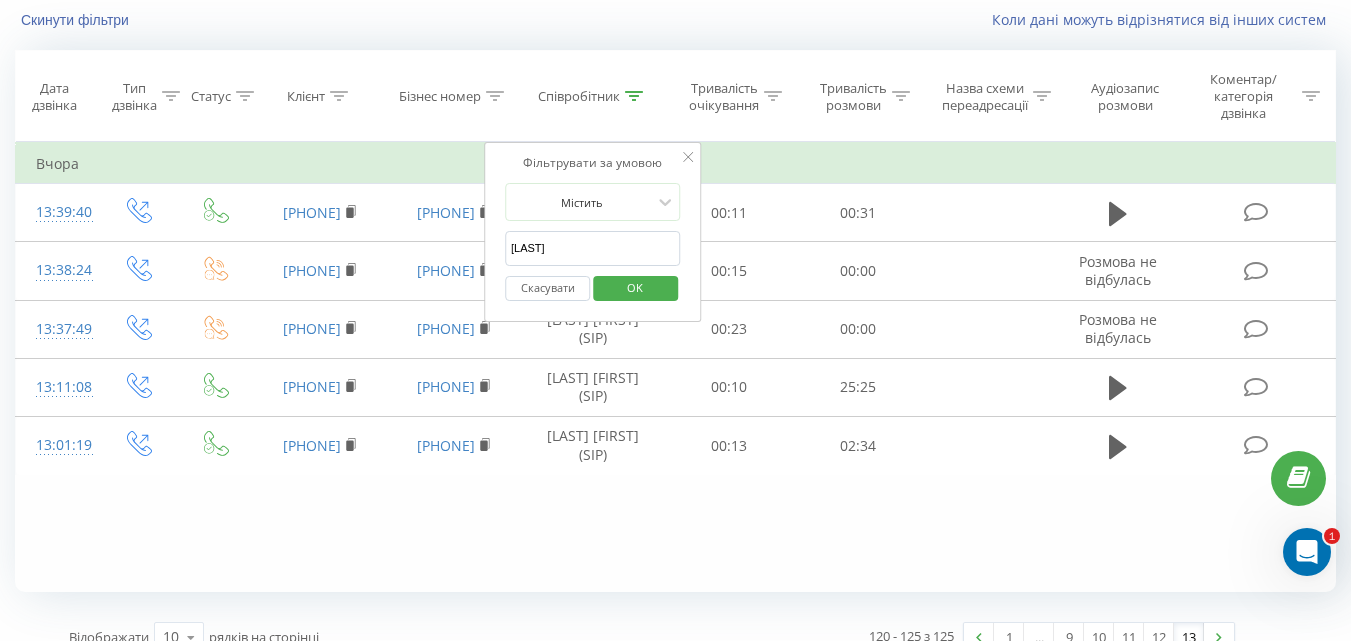 click on "[LAST]" at bounding box center [593, 248] 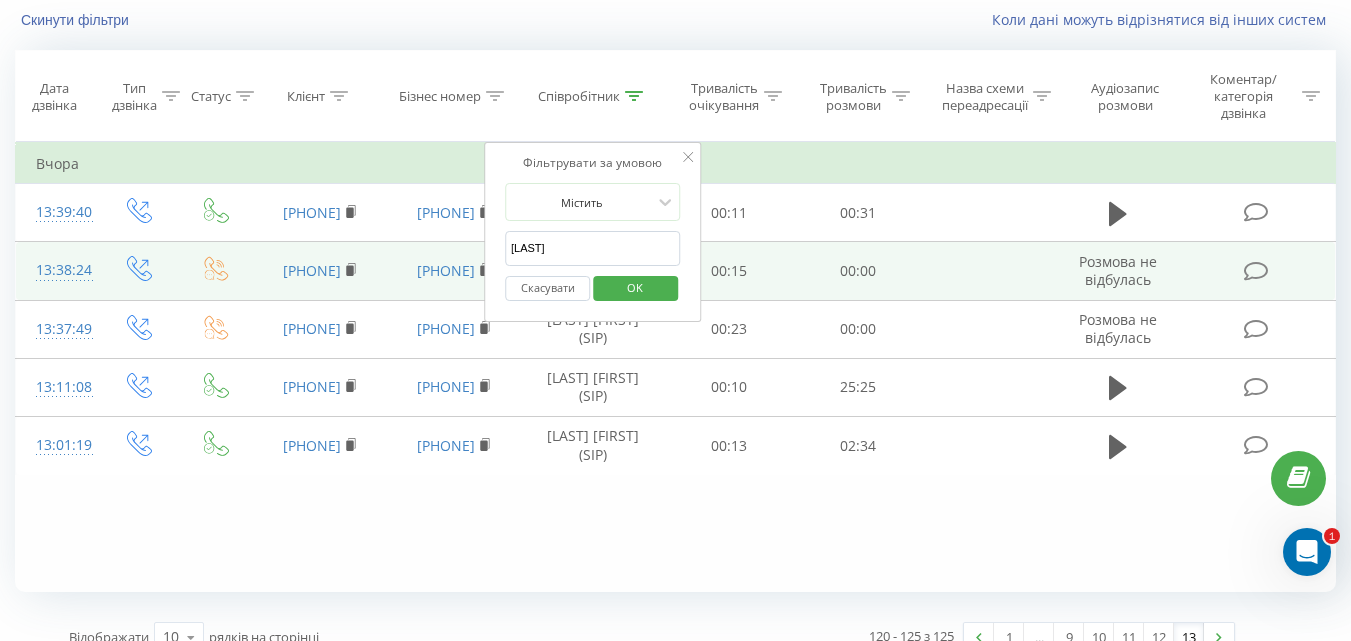drag, startPoint x: 581, startPoint y: 241, endPoint x: 440, endPoint y: 258, distance: 142.02112 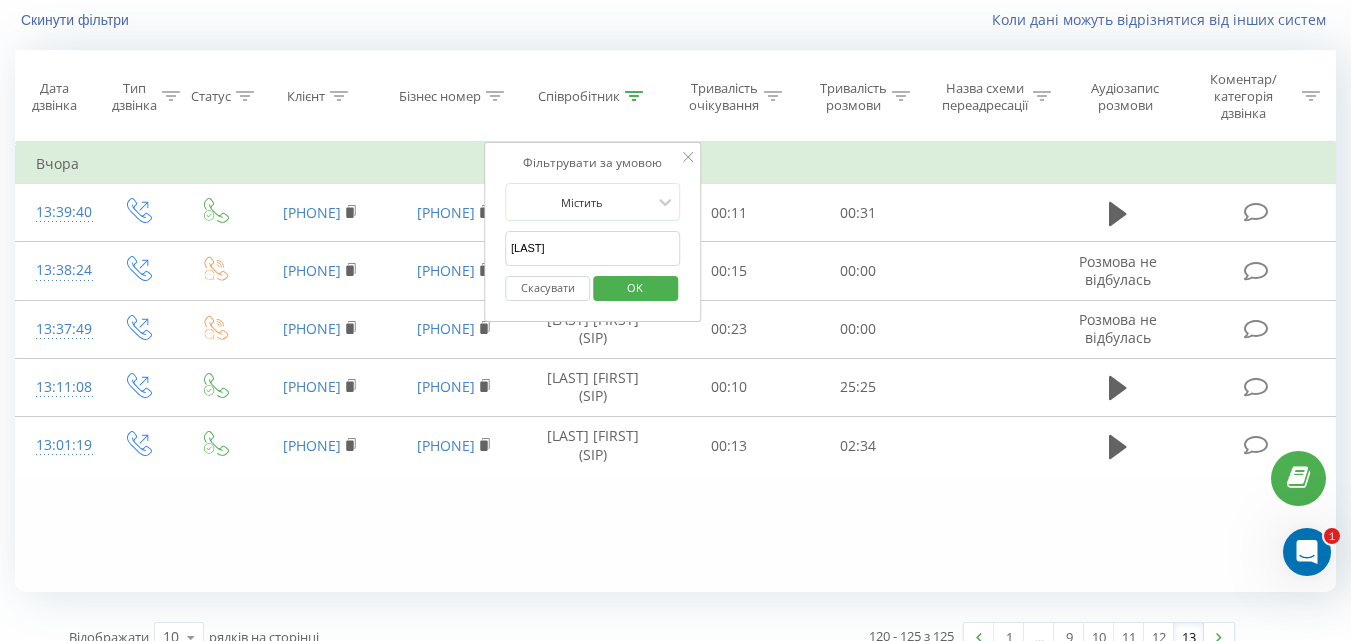 type on "[LAST]" 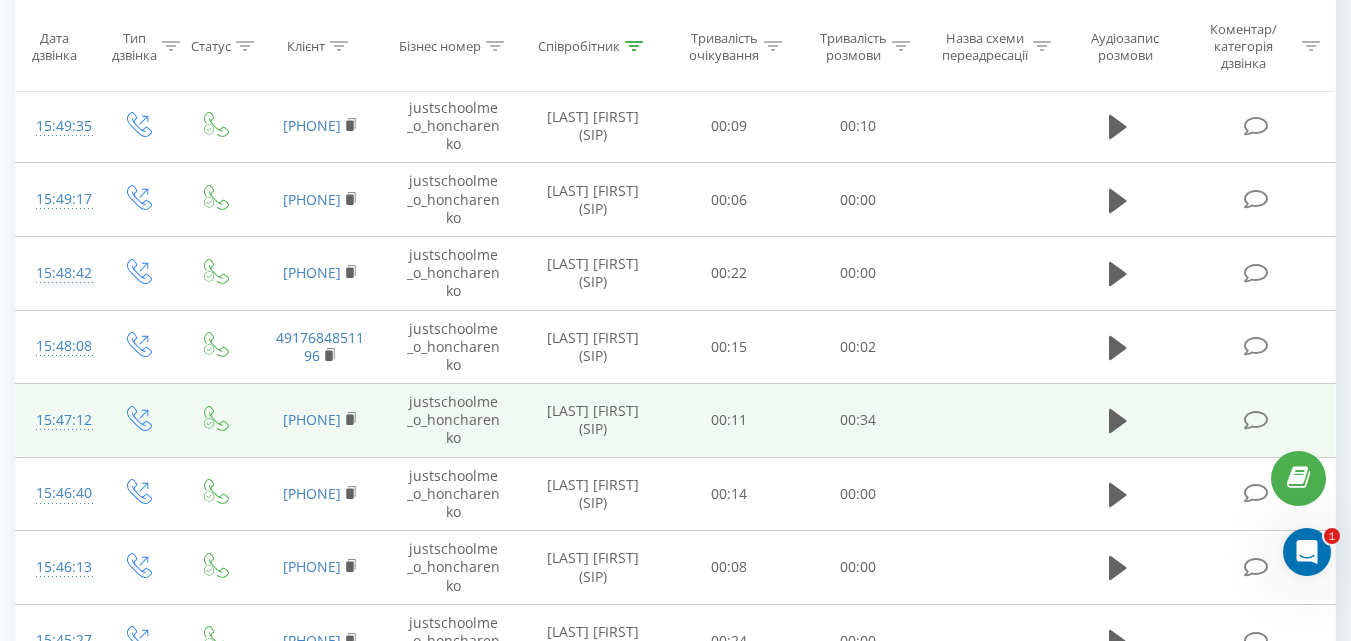 scroll, scrollTop: 486, scrollLeft: 0, axis: vertical 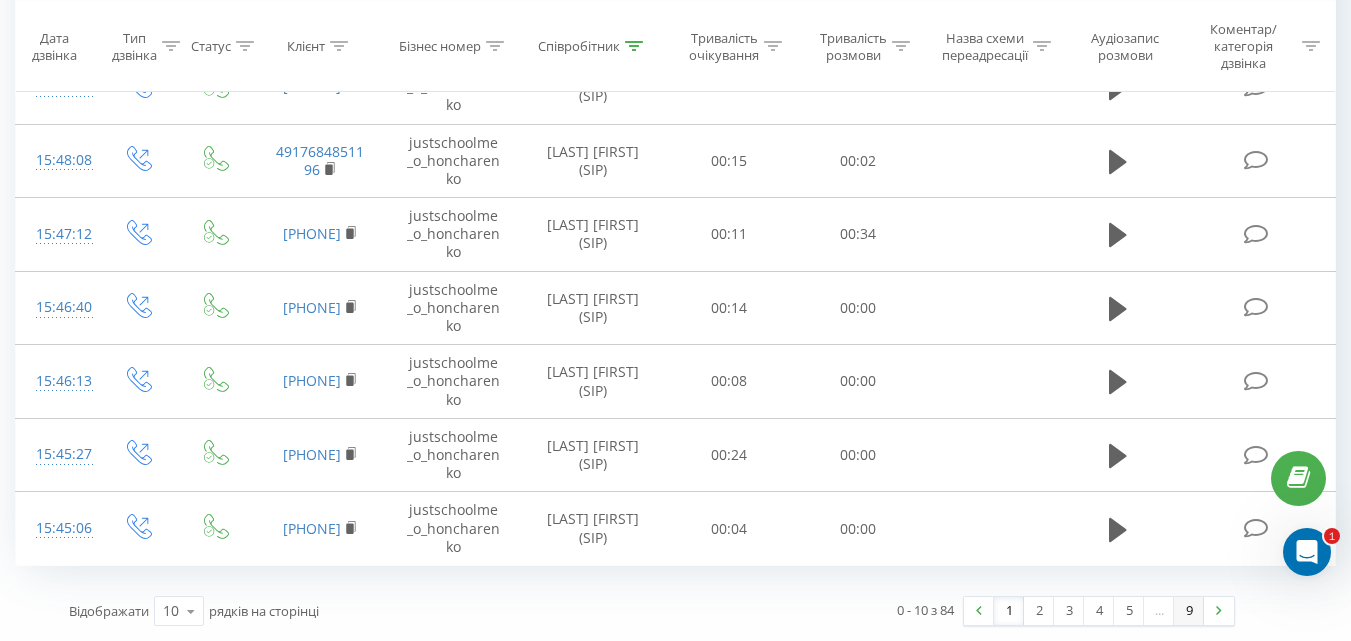 click on "9" at bounding box center (1189, 611) 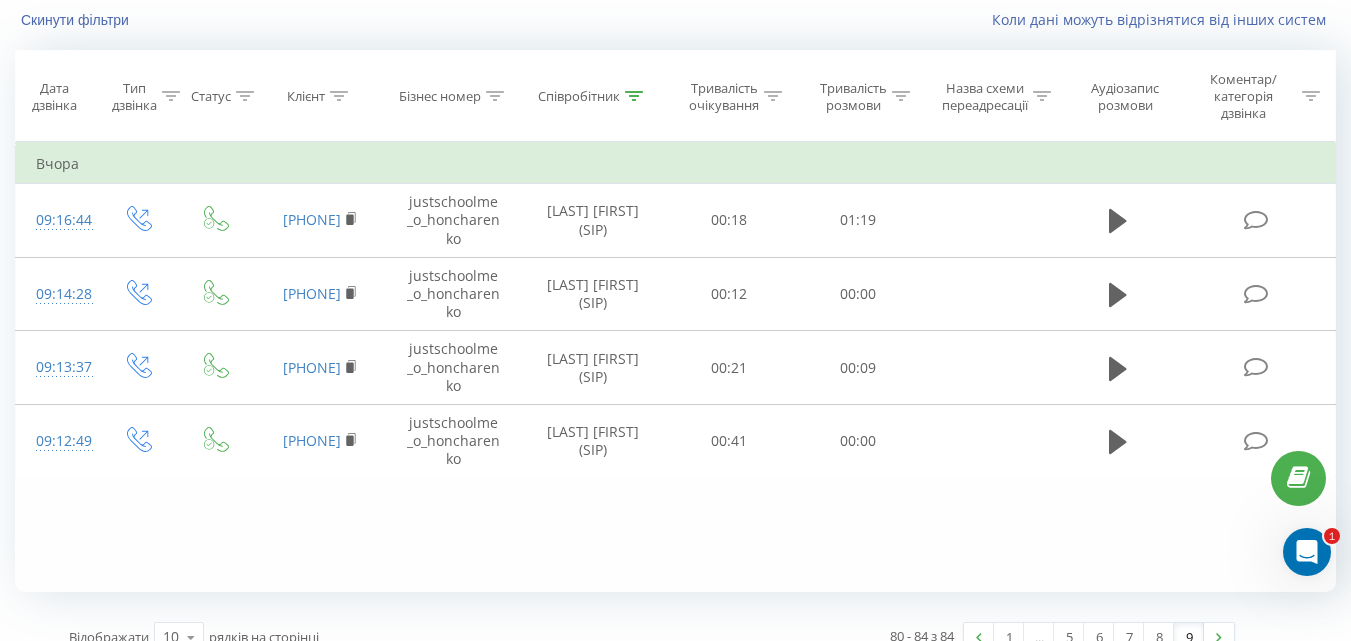 click 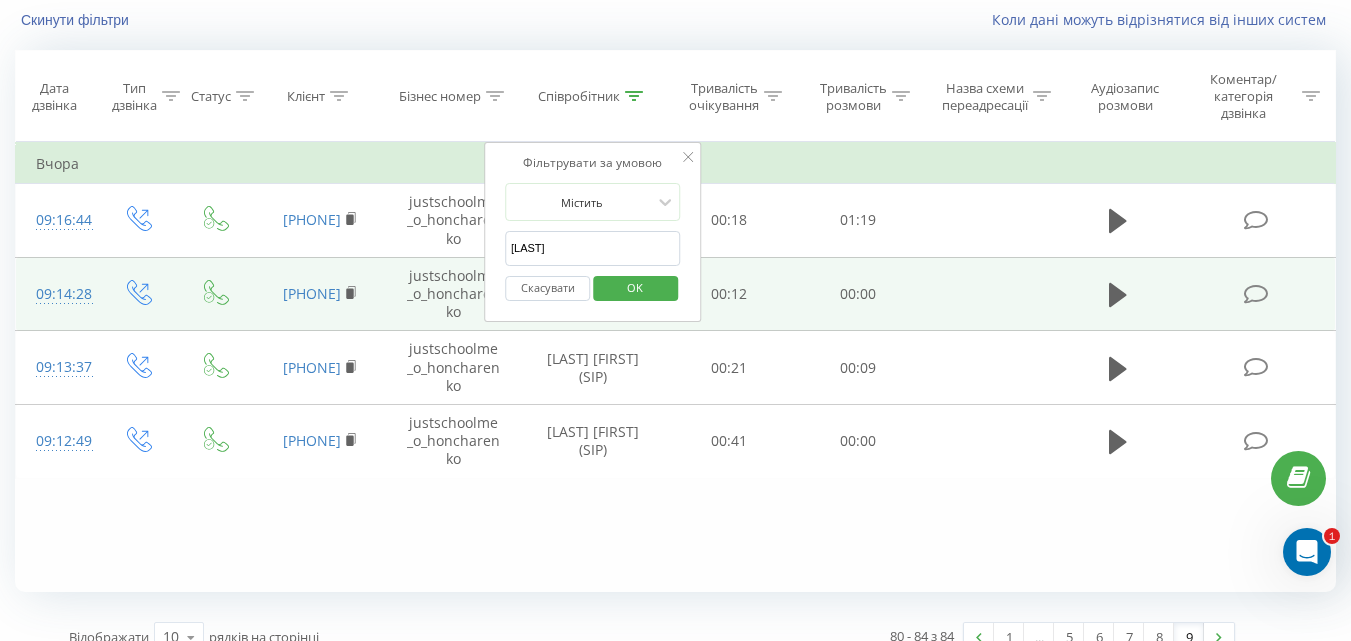 drag, startPoint x: 623, startPoint y: 248, endPoint x: 407, endPoint y: 267, distance: 216.83405 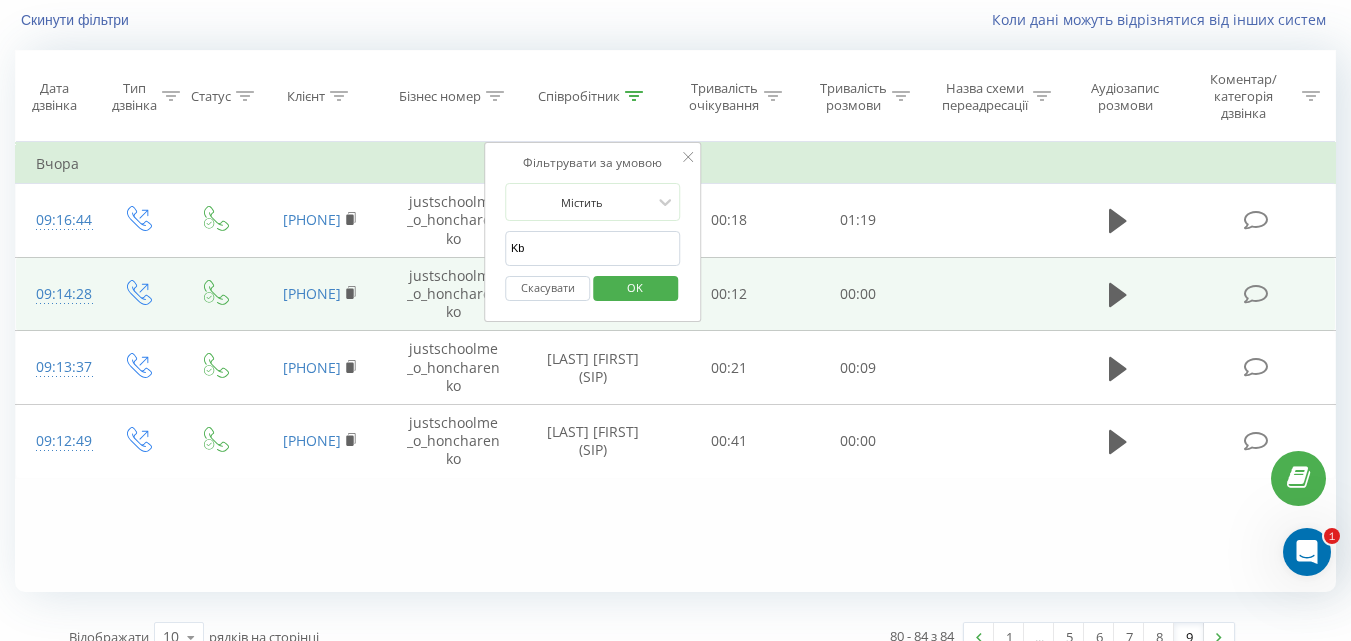 type on "K" 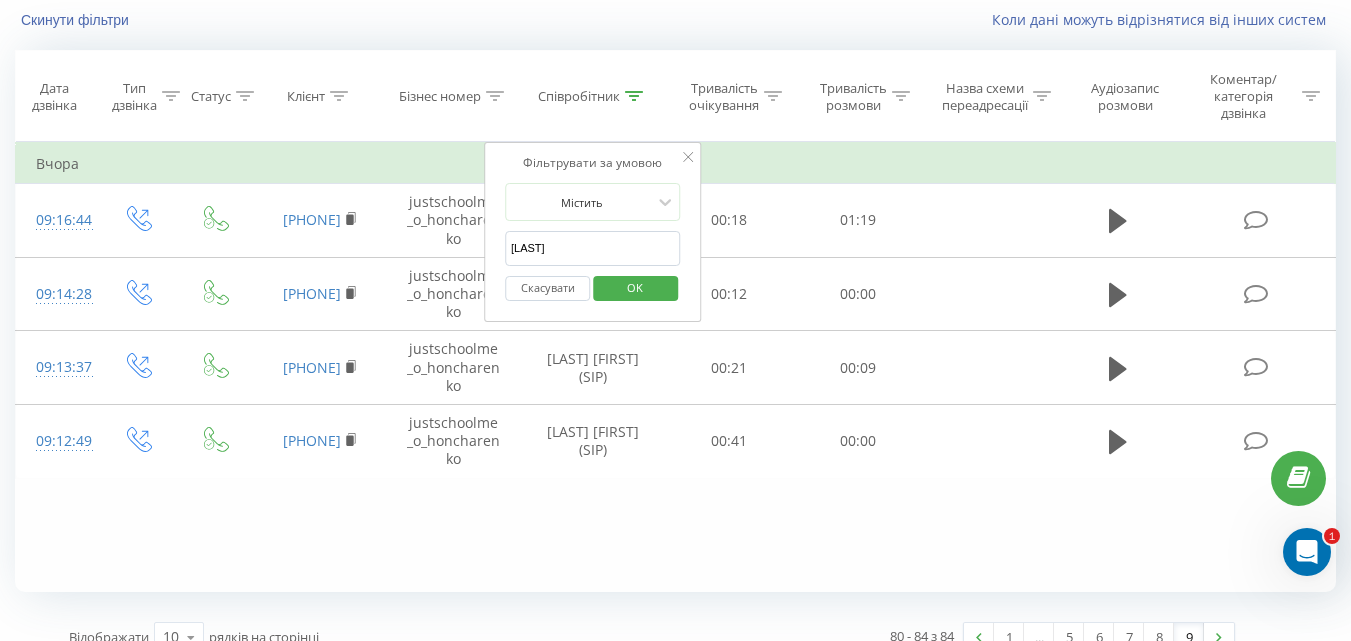 click on "OK" at bounding box center [635, 287] 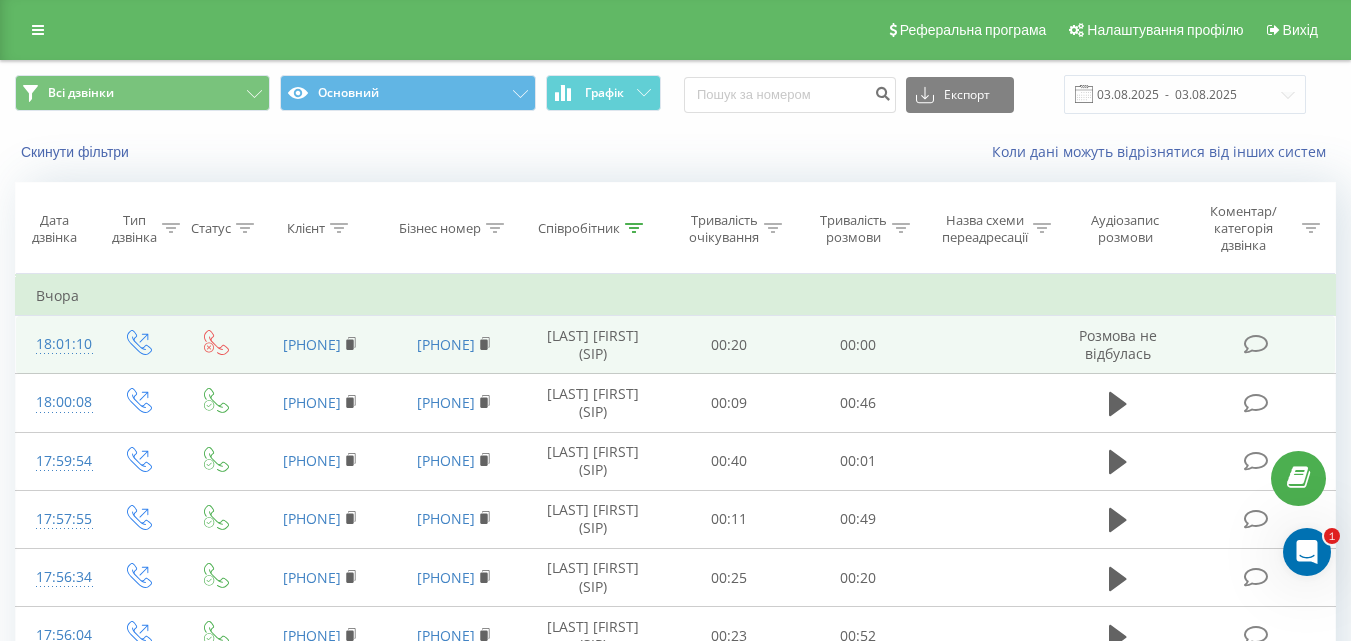 scroll, scrollTop: 332, scrollLeft: 0, axis: vertical 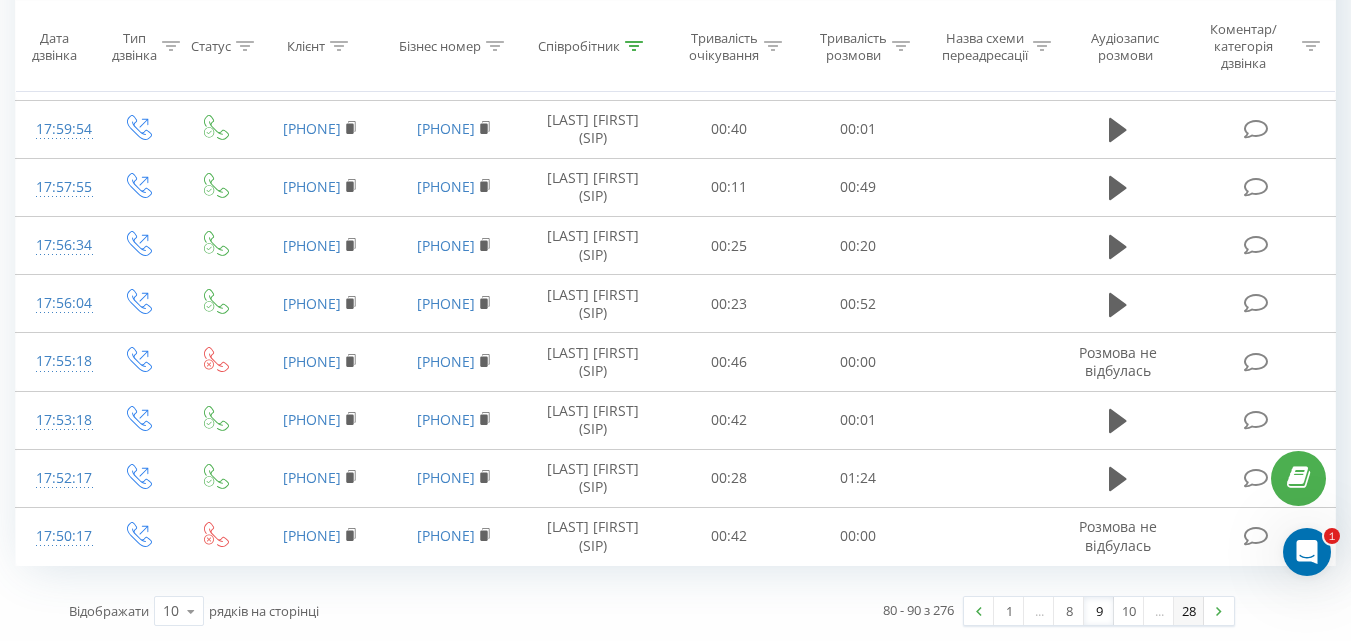 click on "28" at bounding box center [1189, 611] 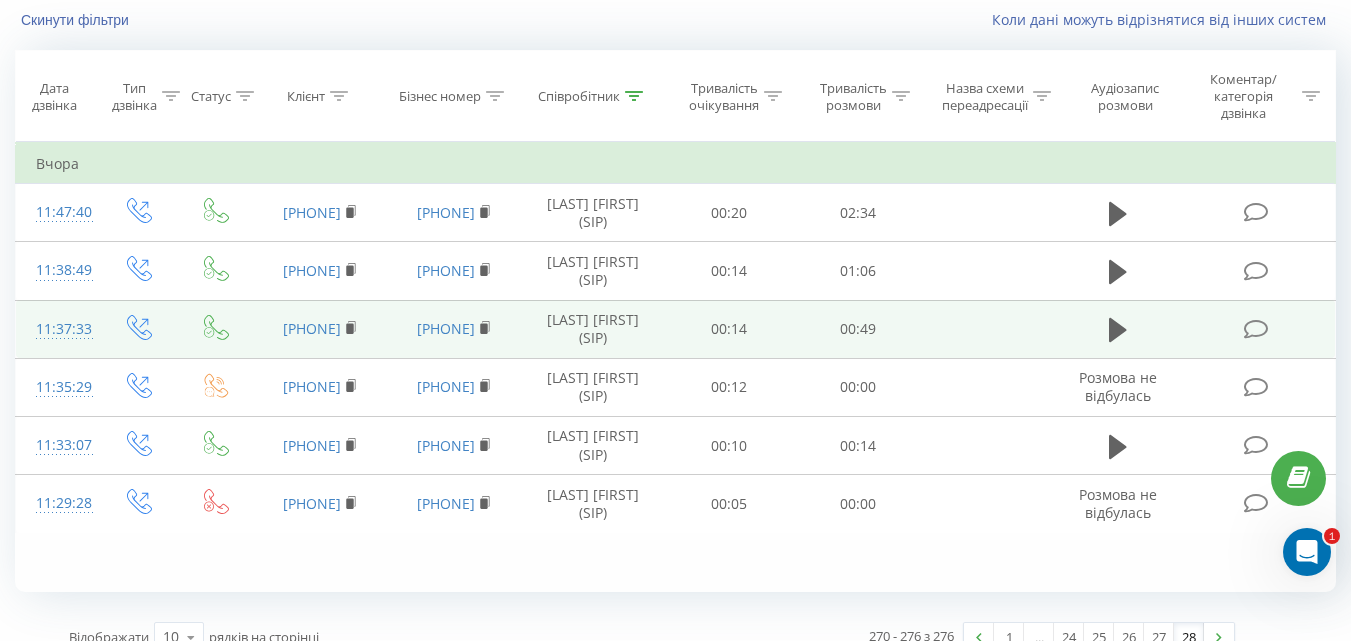 scroll, scrollTop: 158, scrollLeft: 0, axis: vertical 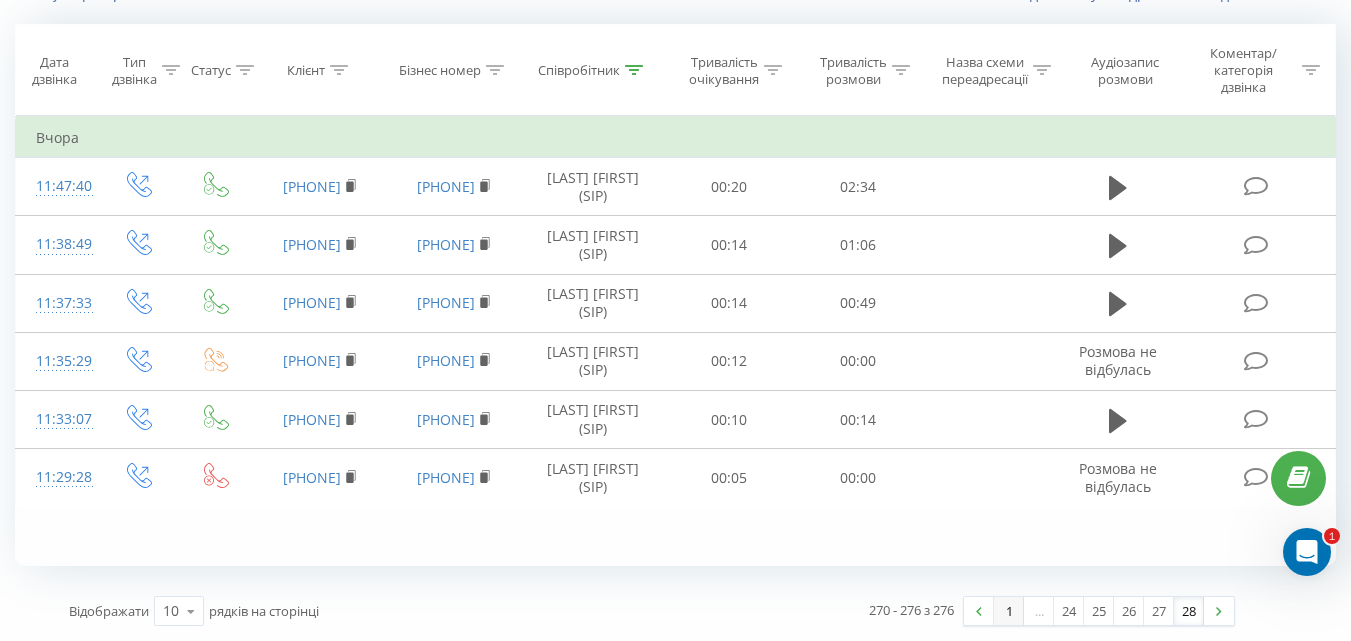 click on "1" at bounding box center (1009, 611) 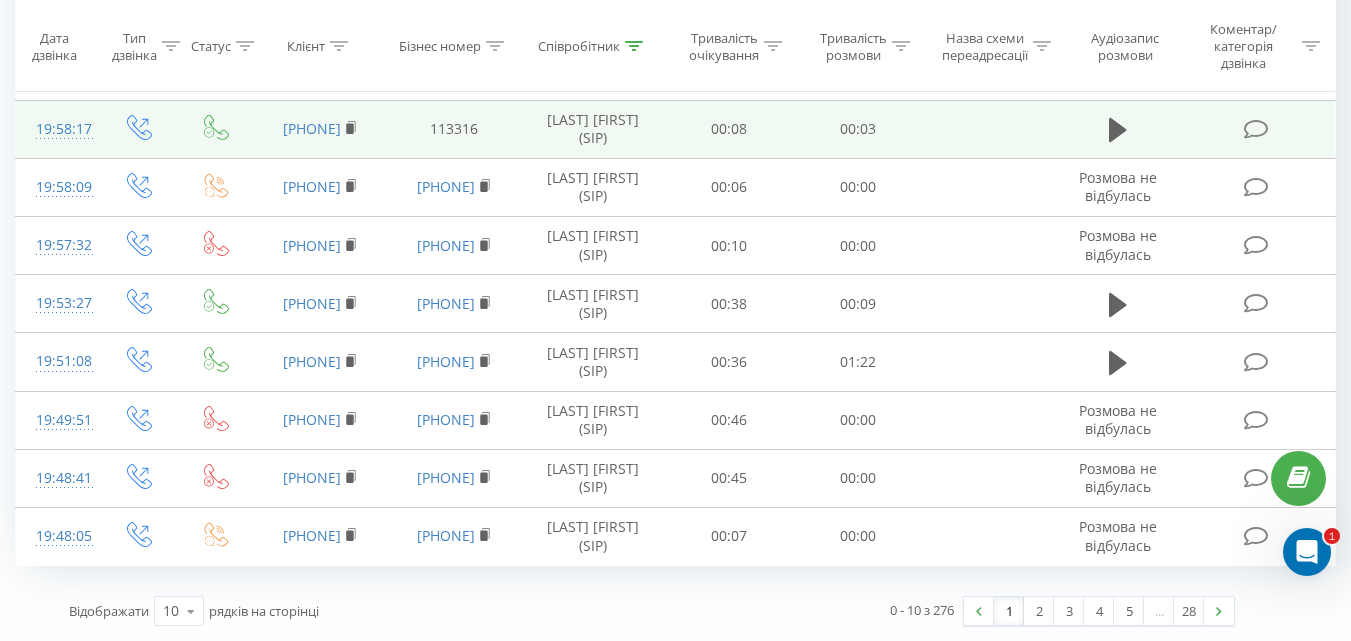 scroll, scrollTop: 0, scrollLeft: 0, axis: both 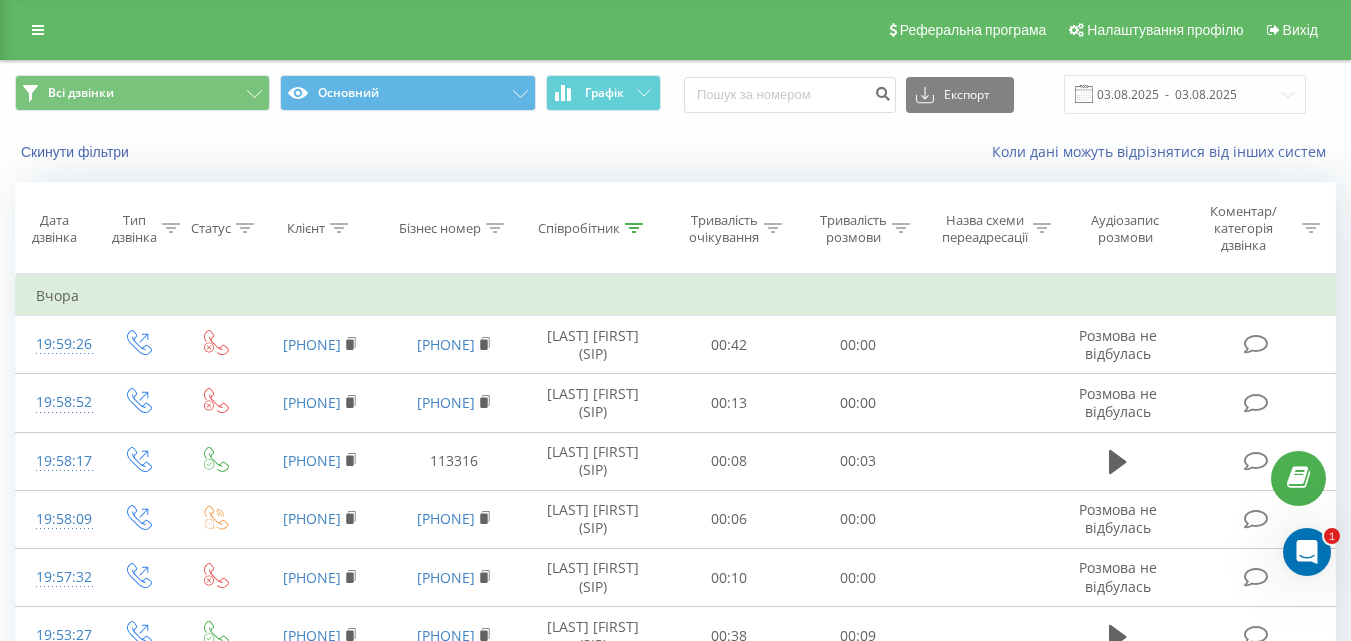 click at bounding box center [634, 228] 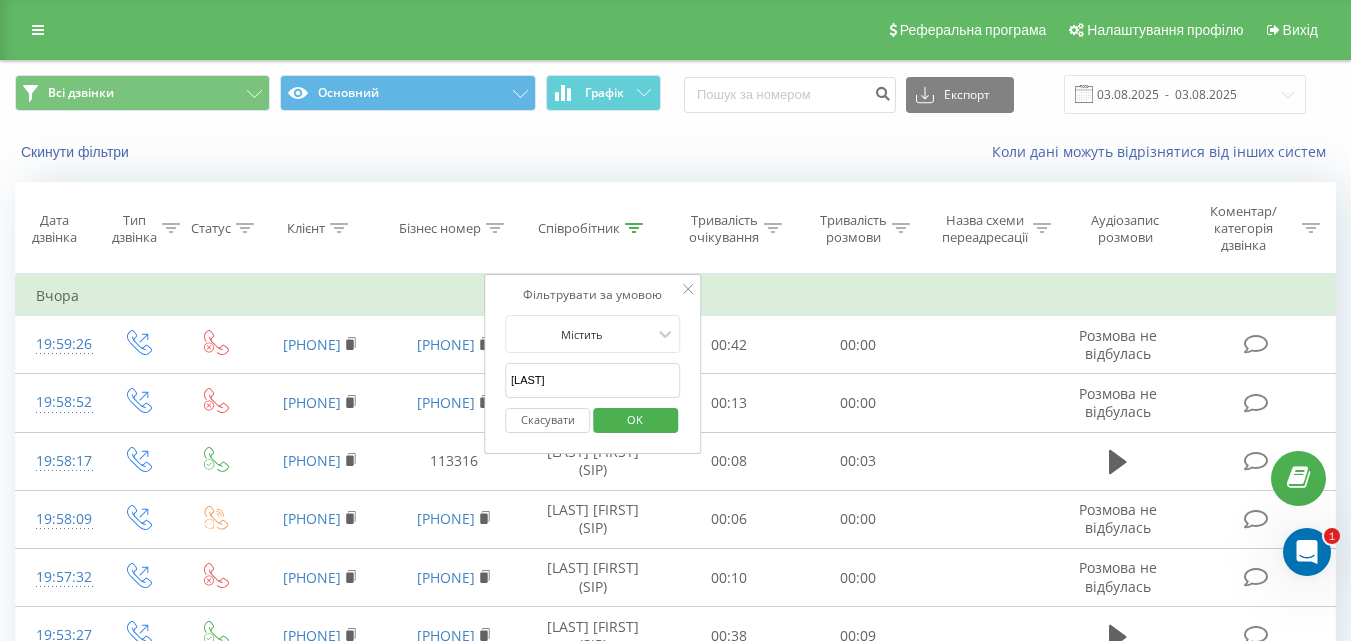 click on "[LAST]" at bounding box center [593, 380] 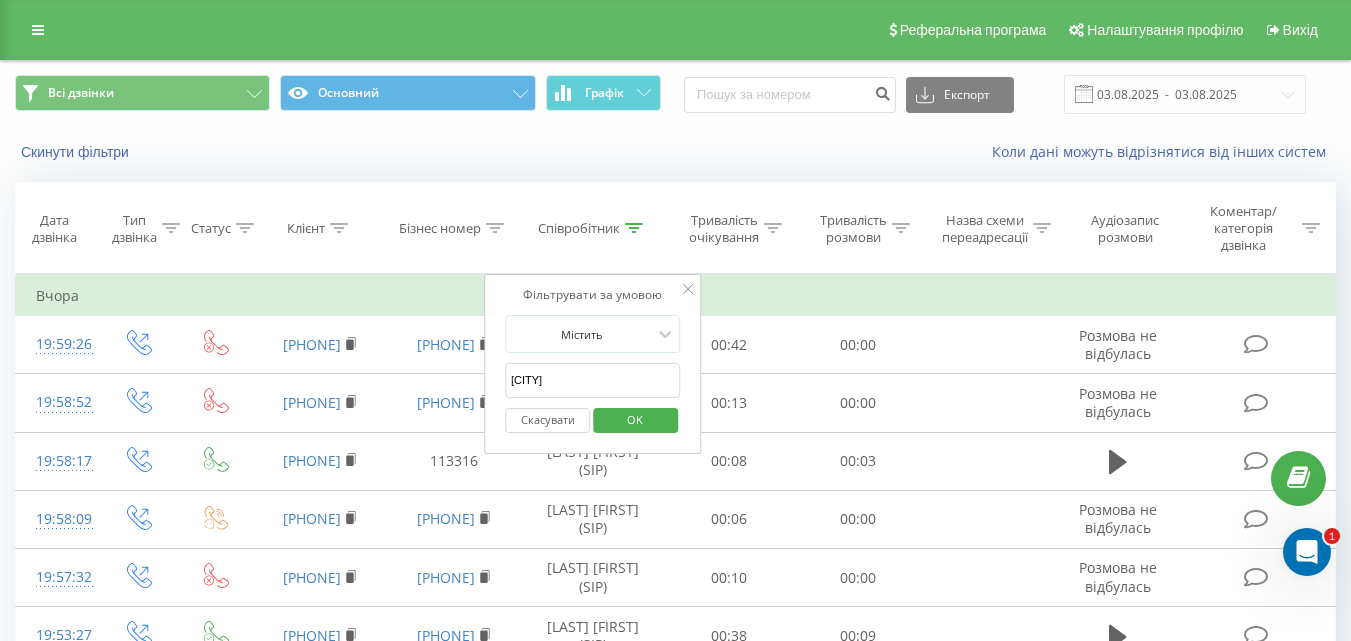 type on "Л" 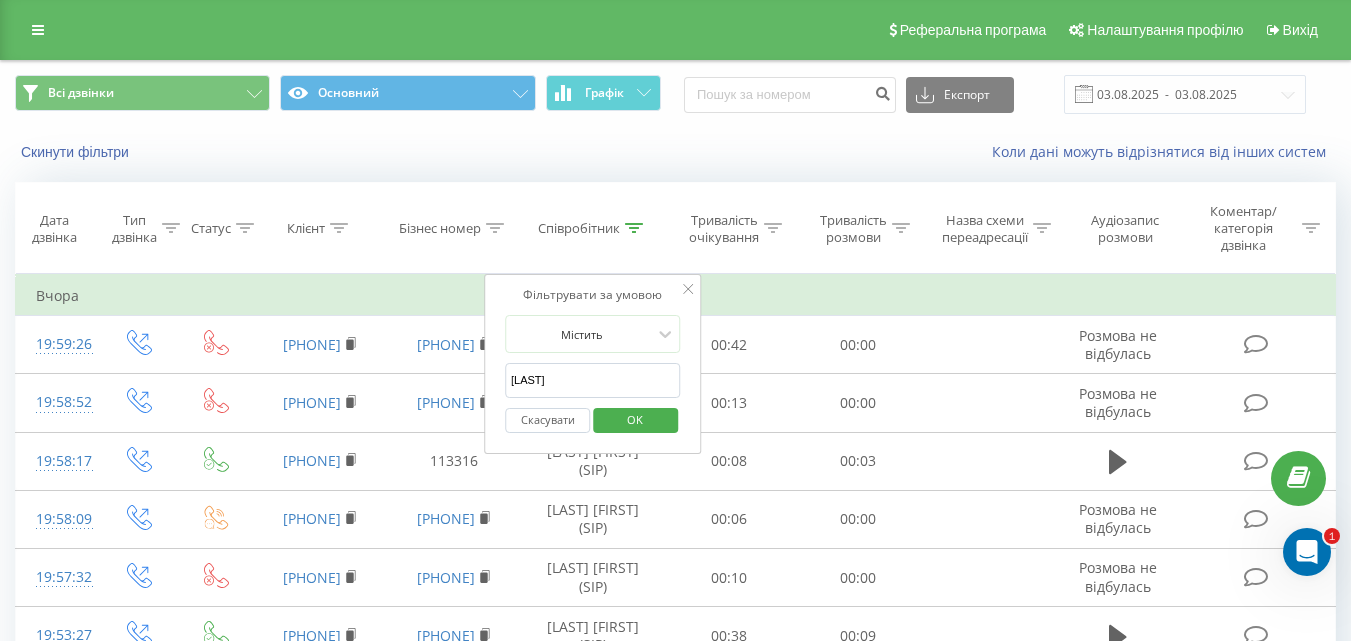 type on "[LAST]" 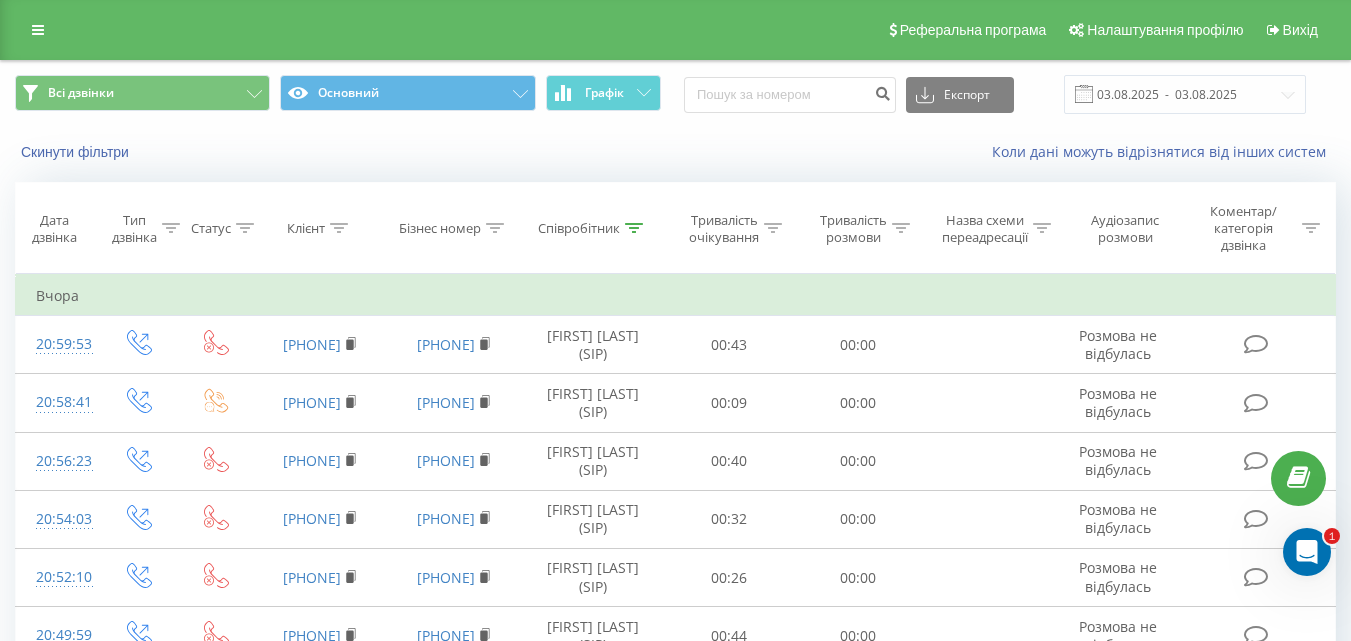 scroll, scrollTop: 332, scrollLeft: 0, axis: vertical 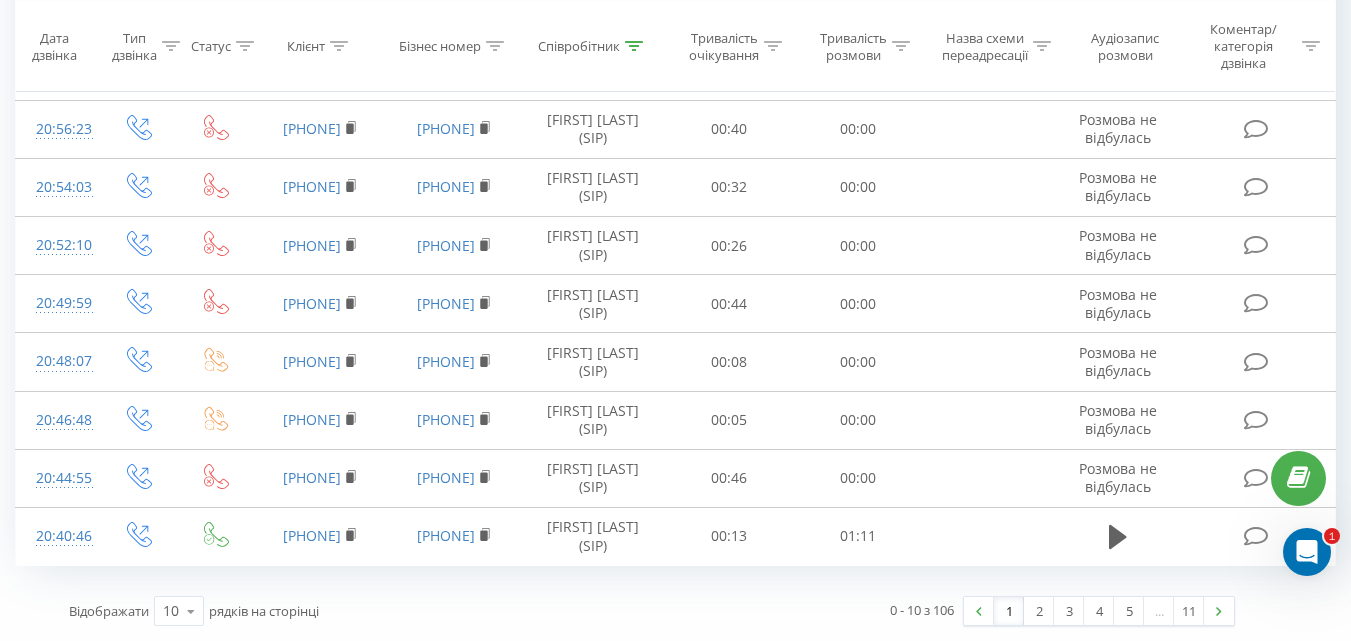click on "1" at bounding box center (1009, 611) 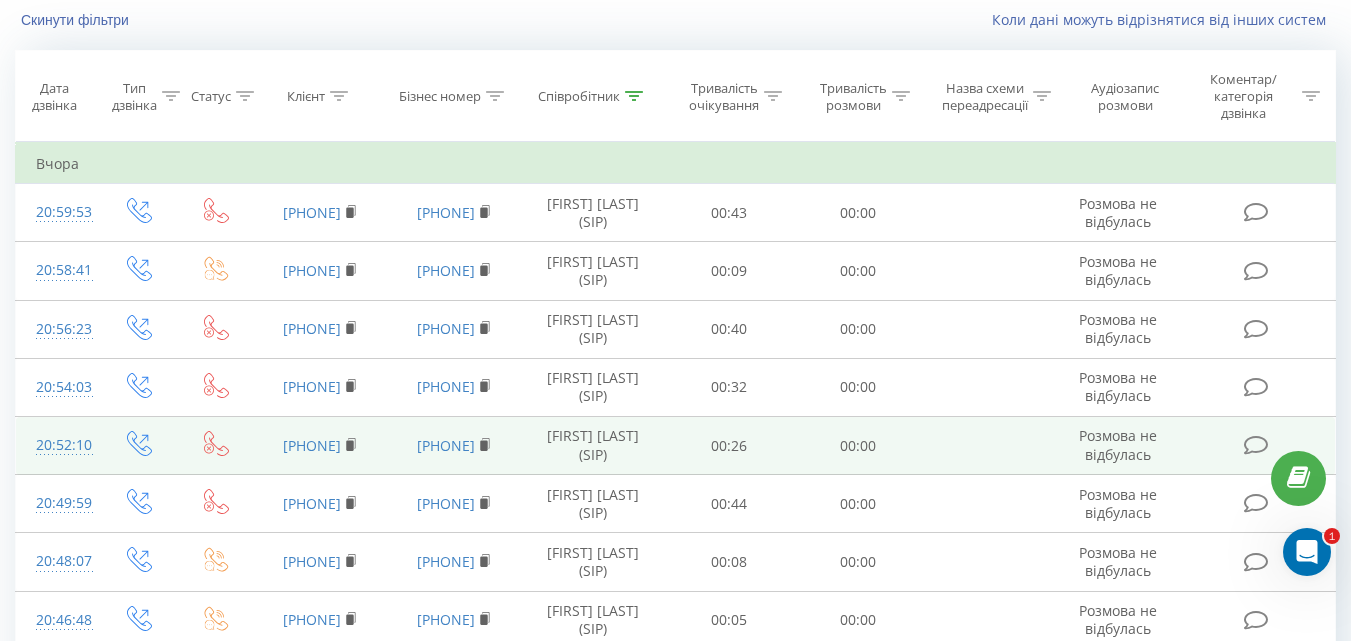scroll, scrollTop: 332, scrollLeft: 0, axis: vertical 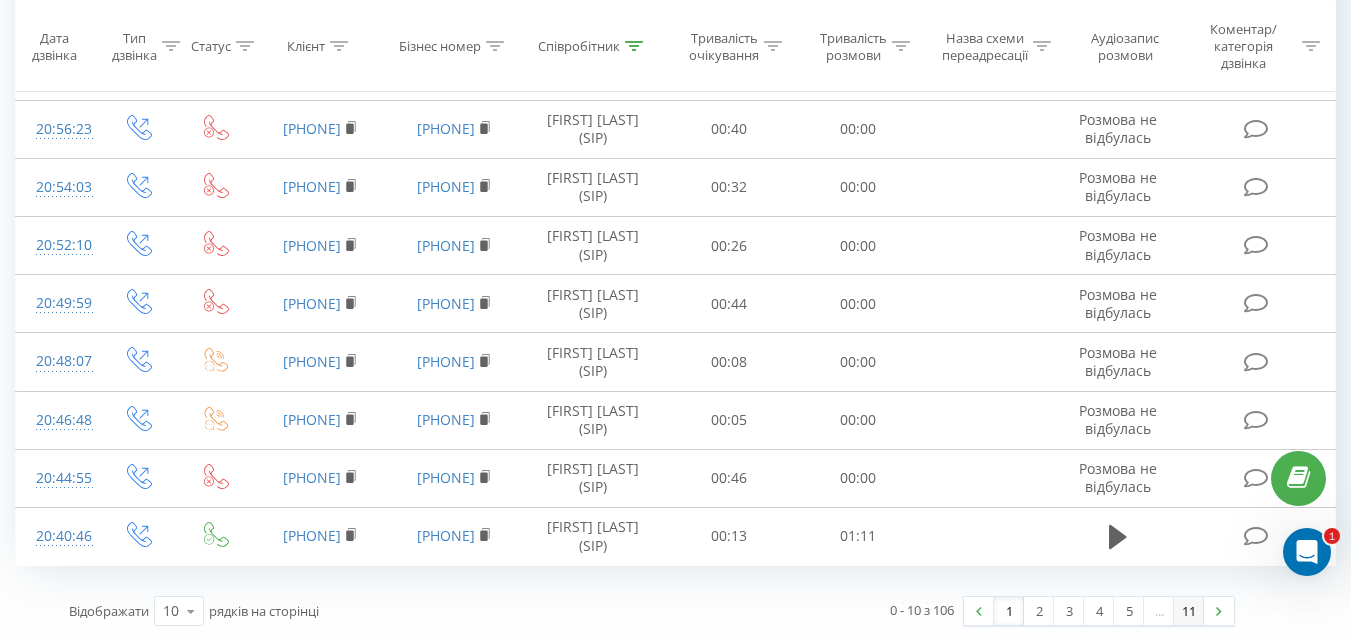 click on "11" at bounding box center (1189, 611) 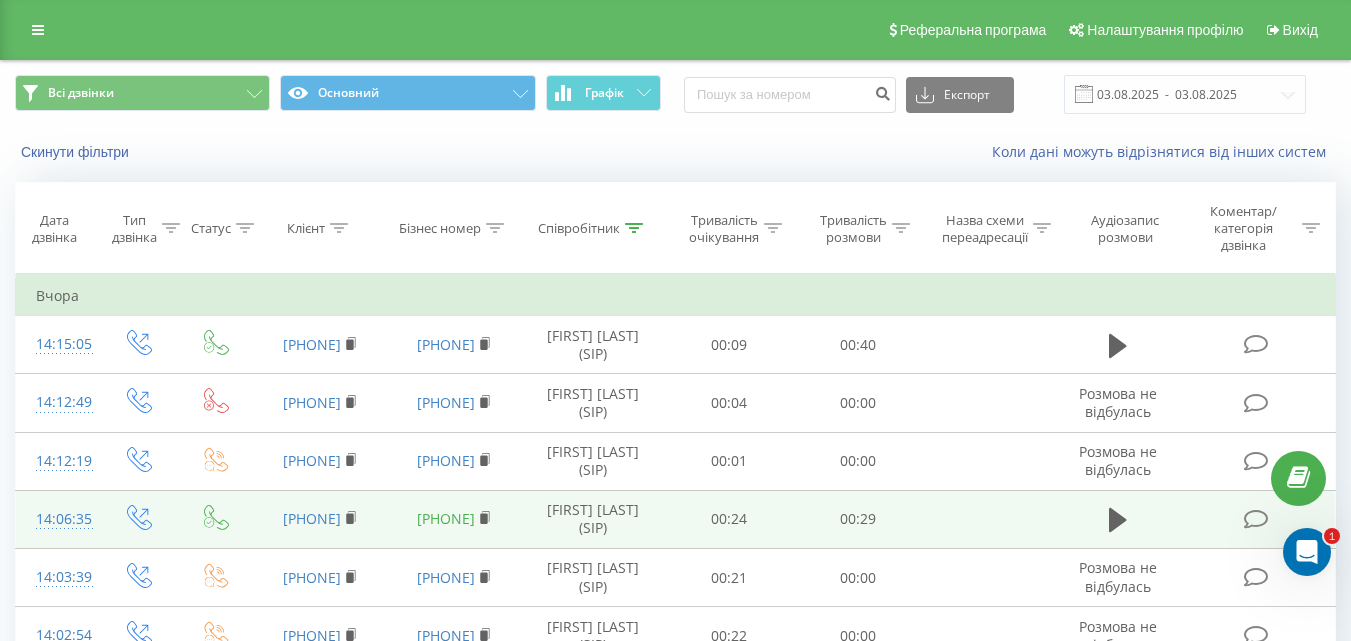 scroll, scrollTop: 158, scrollLeft: 0, axis: vertical 